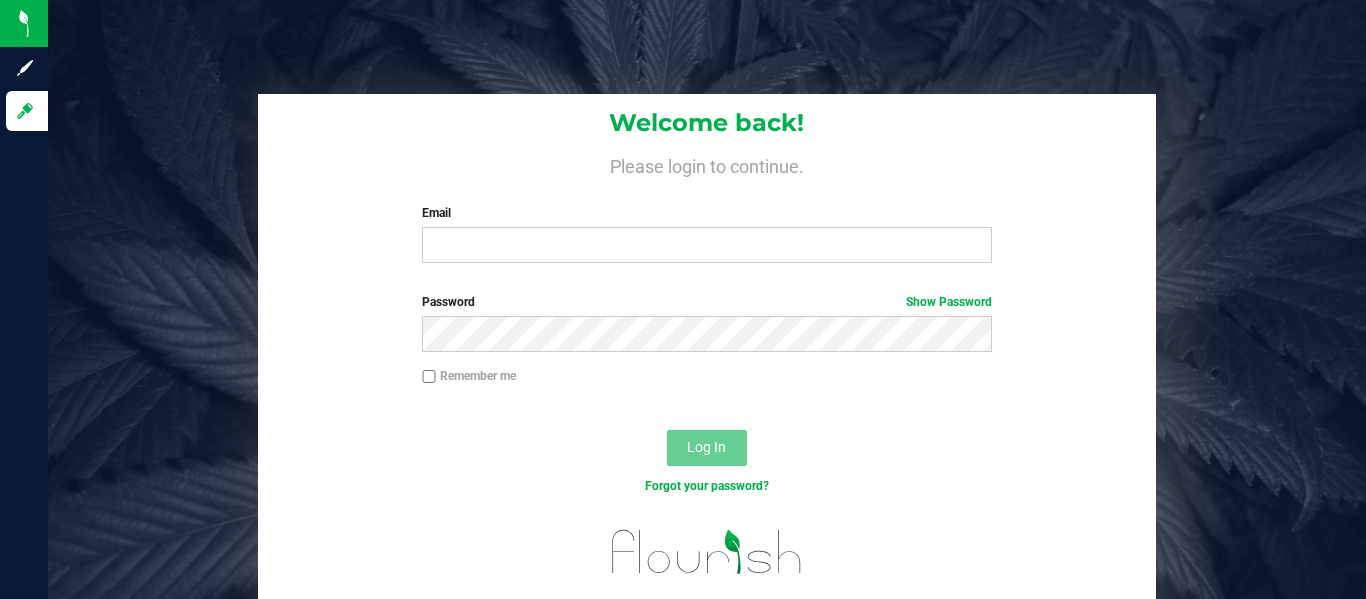 scroll, scrollTop: 0, scrollLeft: 0, axis: both 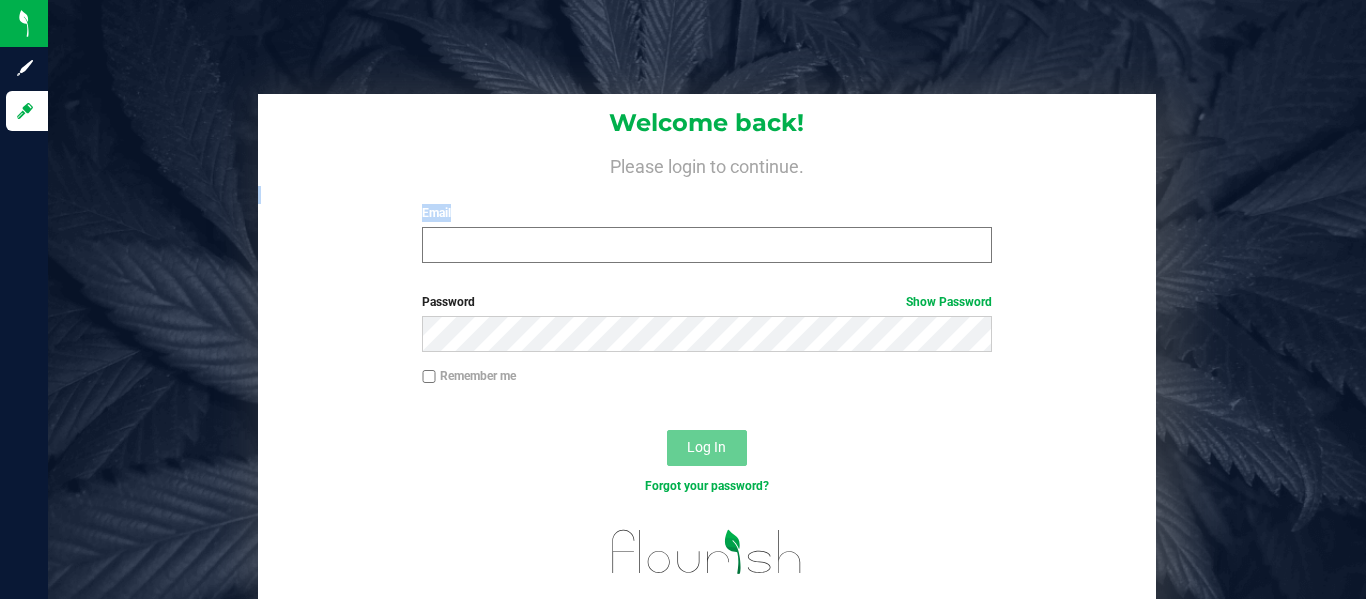 drag, startPoint x: 496, startPoint y: 265, endPoint x: 535, endPoint y: 243, distance: 44.777225 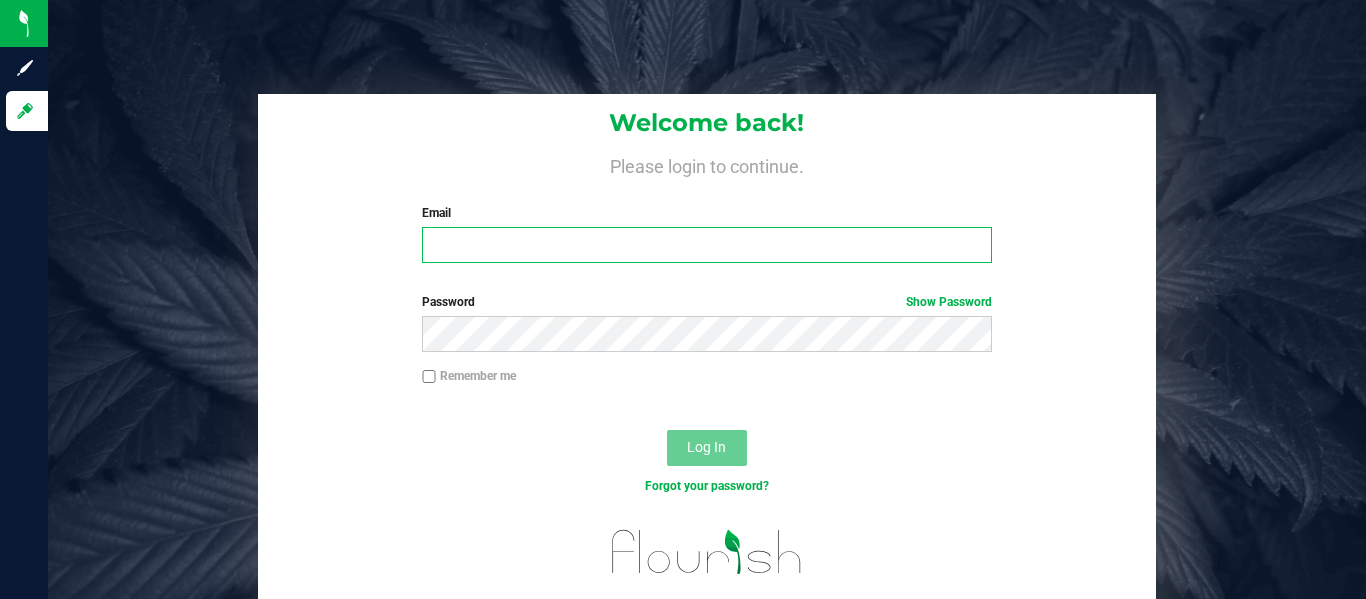 click on "Email" at bounding box center [706, 245] 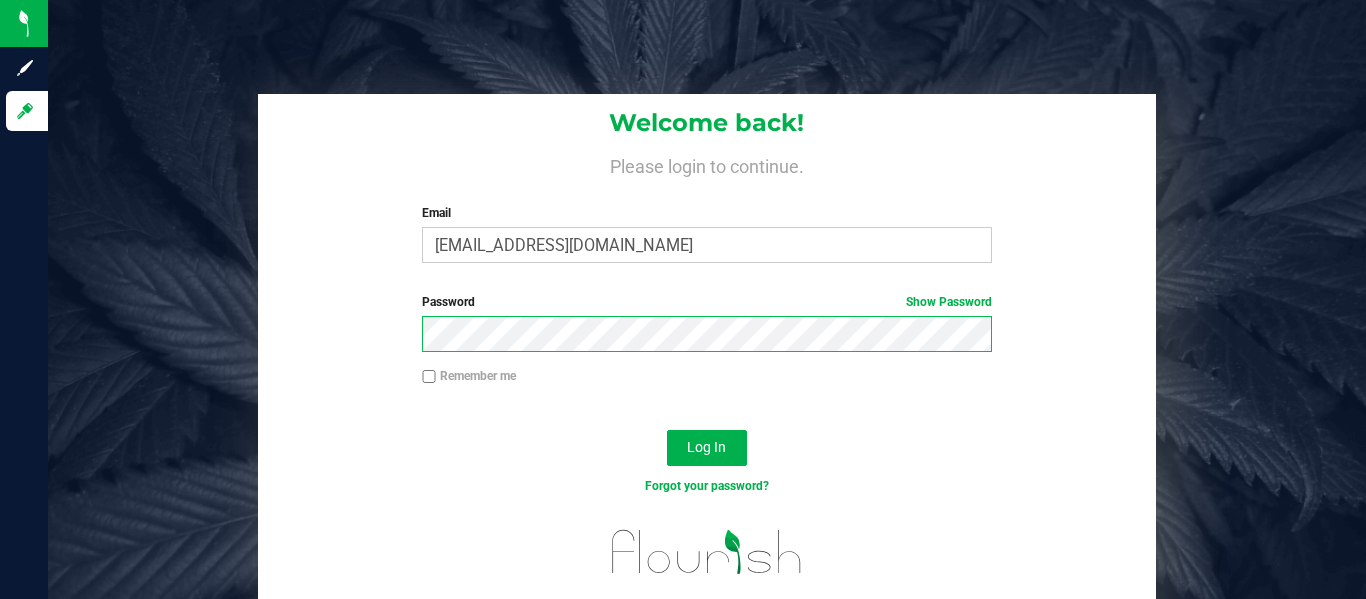 click on "Log In" at bounding box center [707, 448] 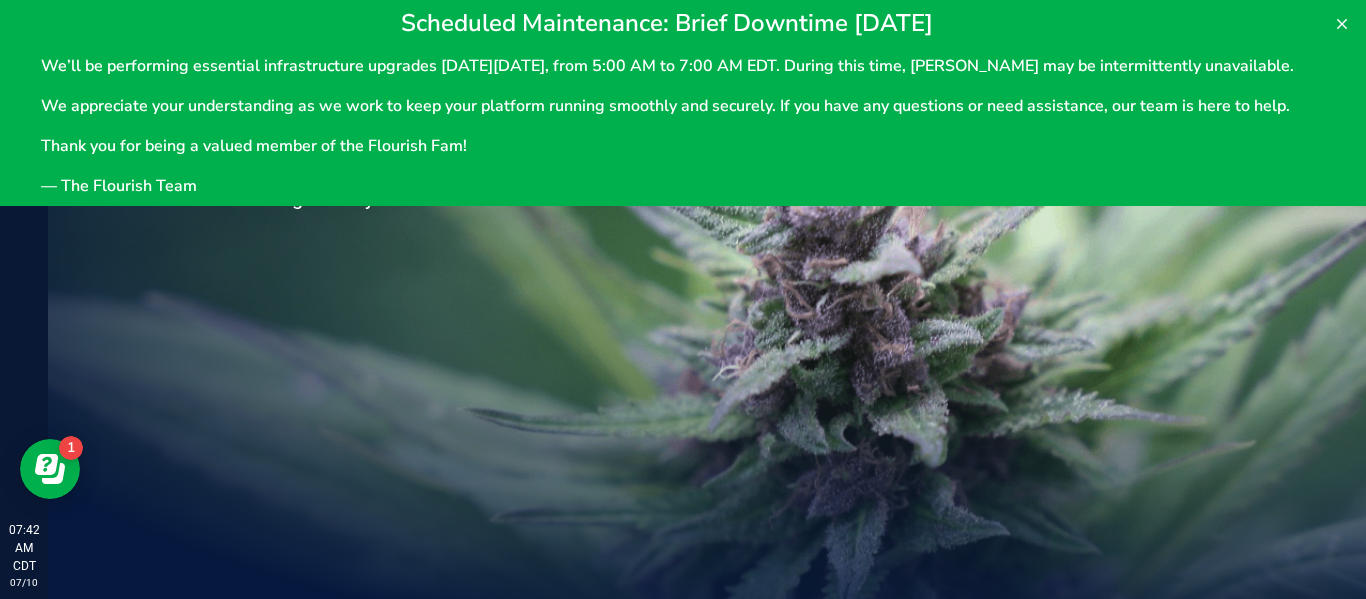 scroll, scrollTop: 0, scrollLeft: 0, axis: both 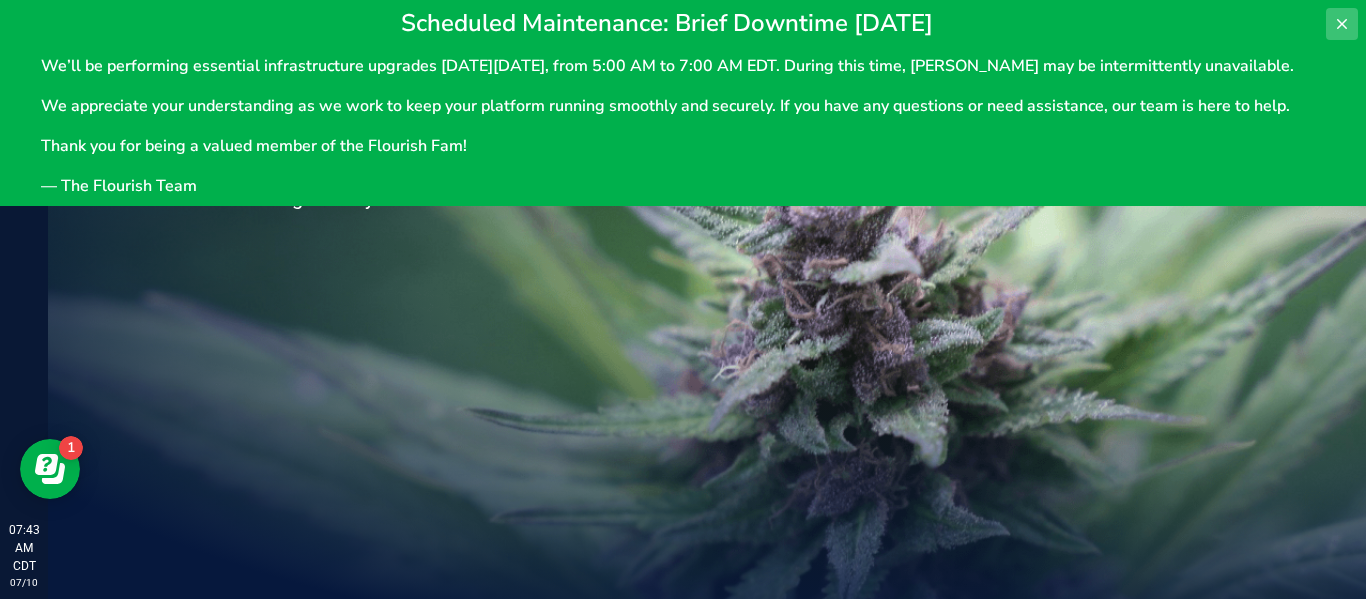 click 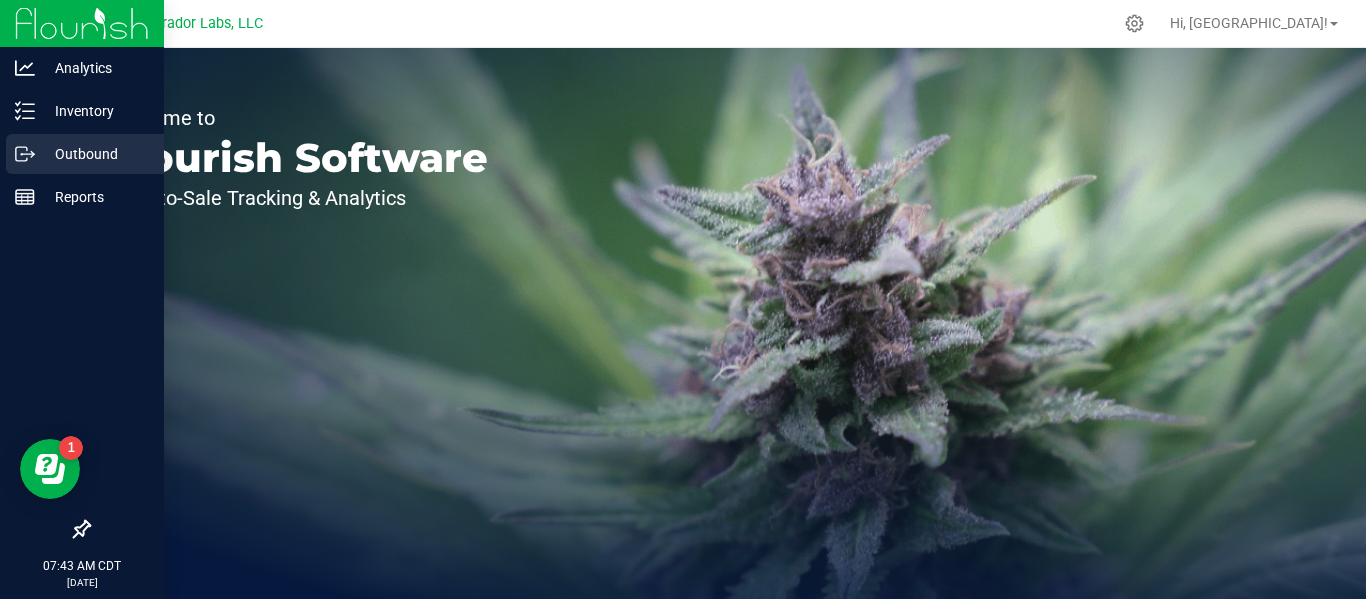 click on "Outbound" at bounding box center (95, 154) 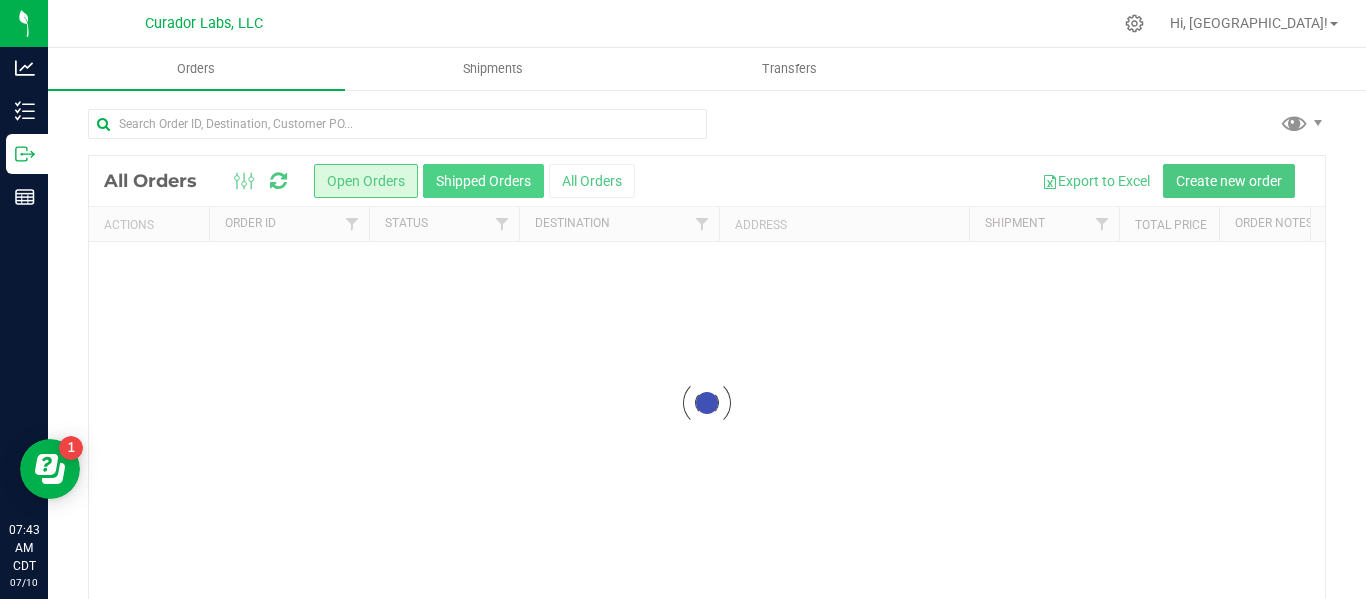 click on "Shipped Orders" at bounding box center (483, 181) 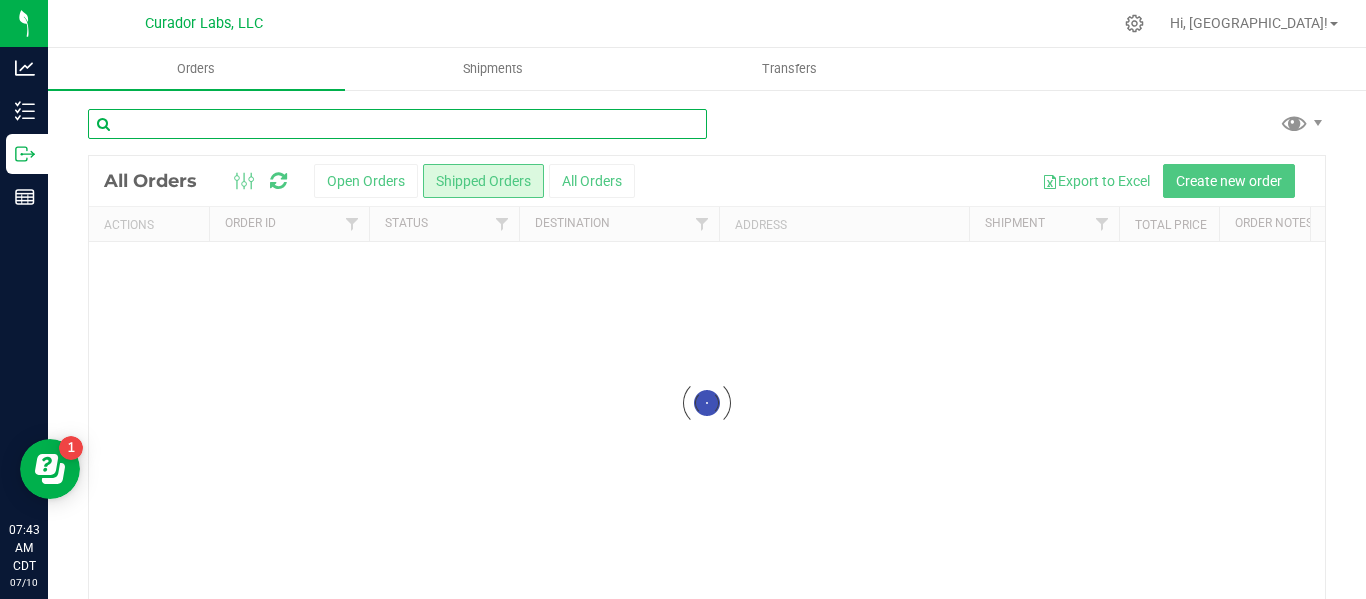 click at bounding box center (397, 124) 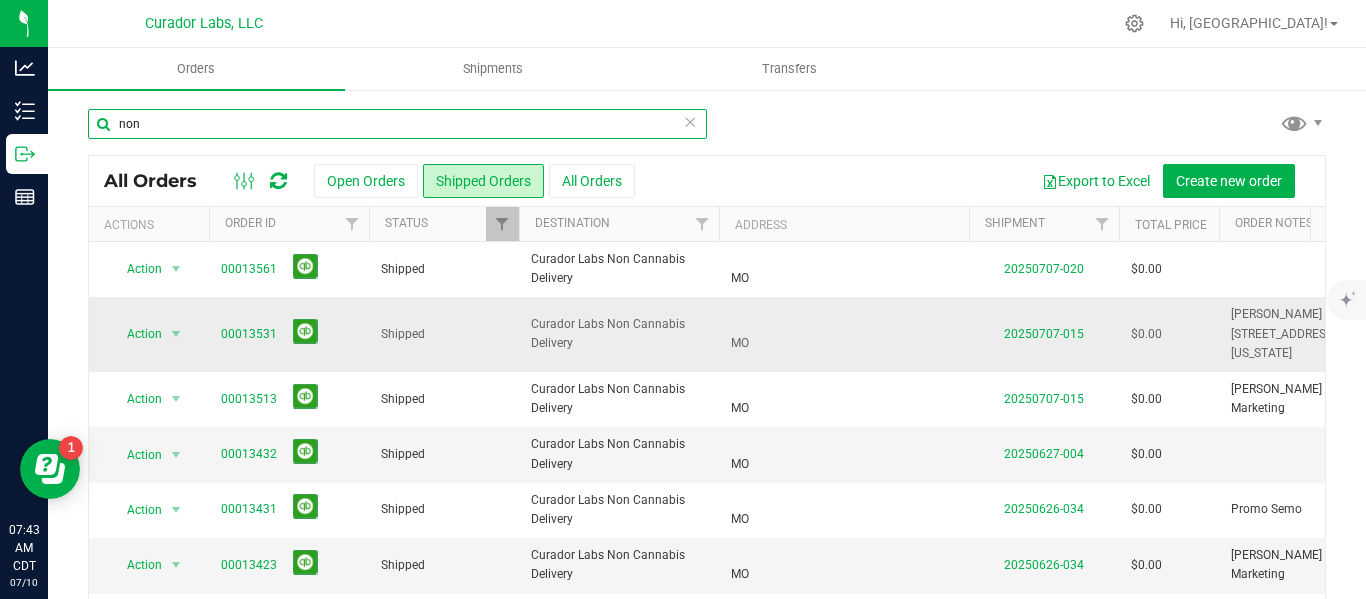 scroll, scrollTop: 0, scrollLeft: 289, axis: horizontal 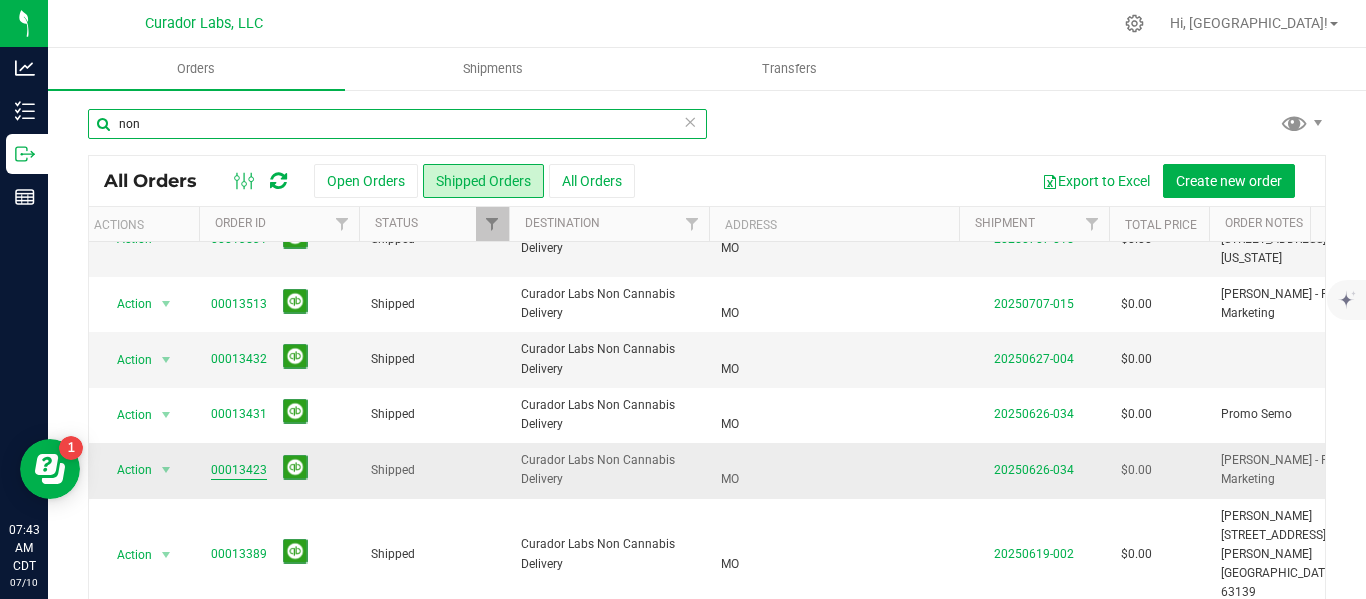 type on "non" 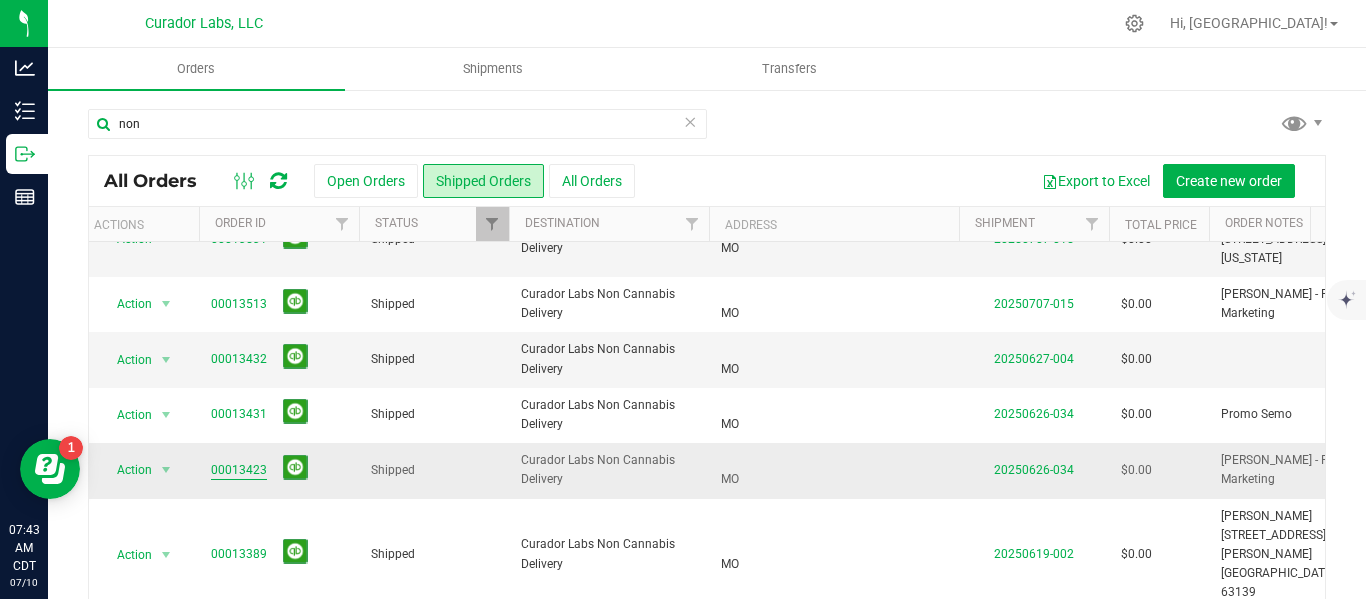 click on "00013423" at bounding box center [239, 470] 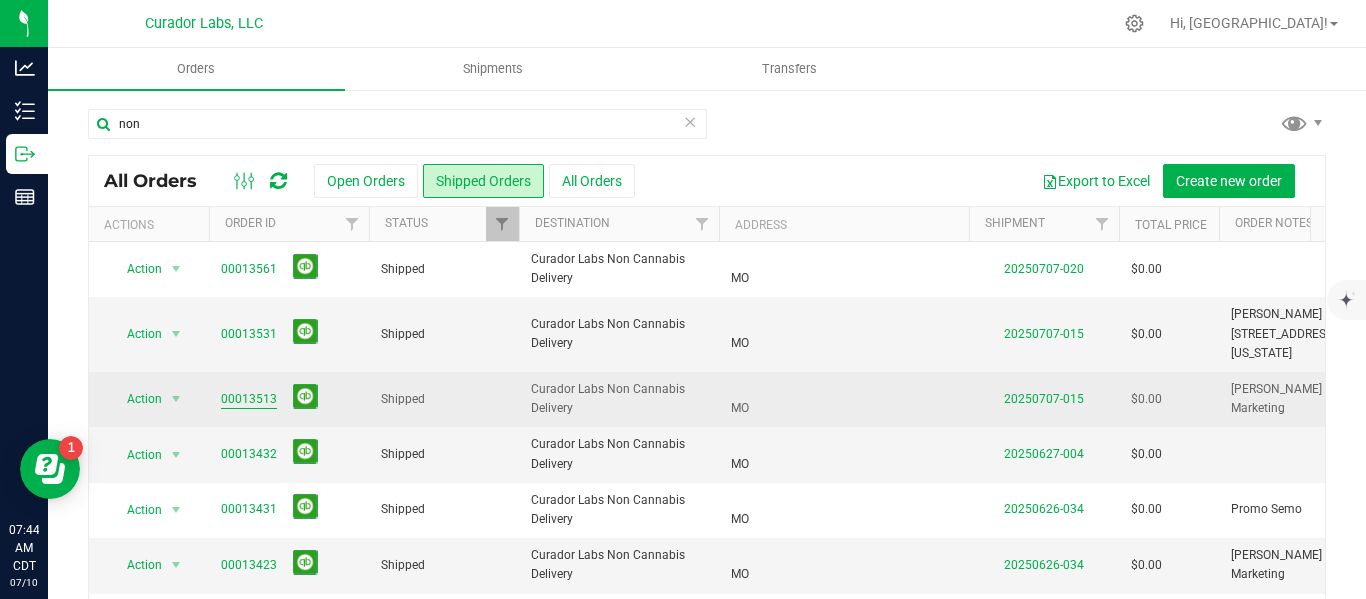 click on "00013513" at bounding box center [249, 399] 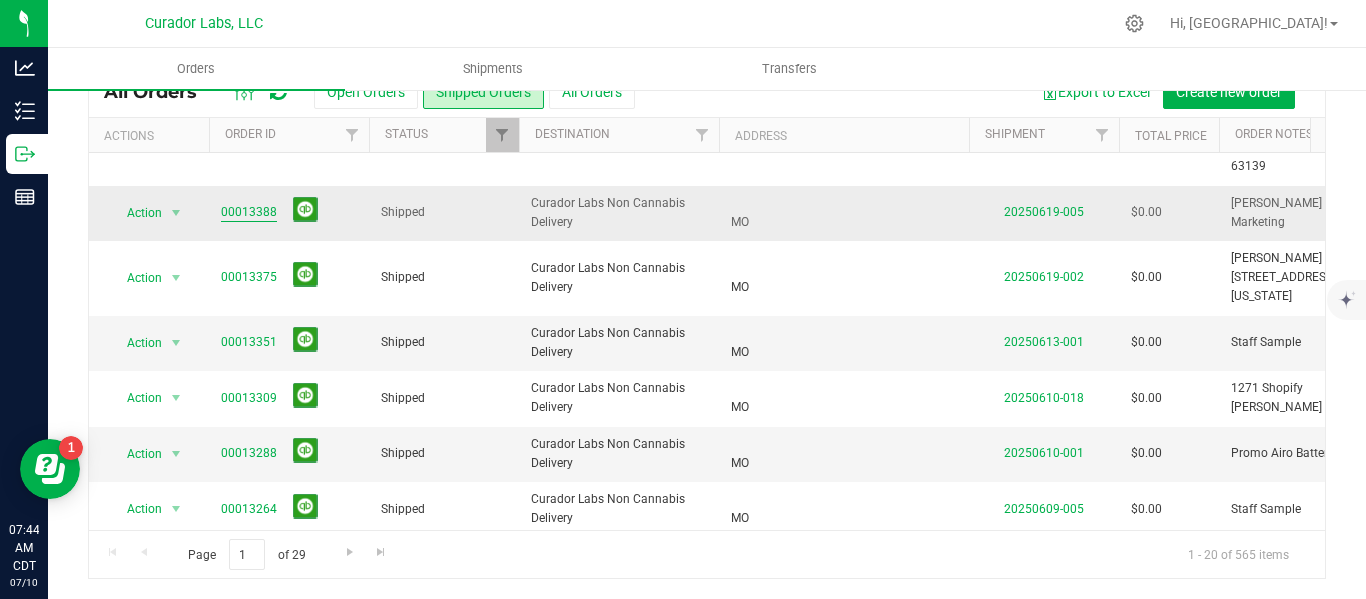 click on "00013388" at bounding box center [249, 212] 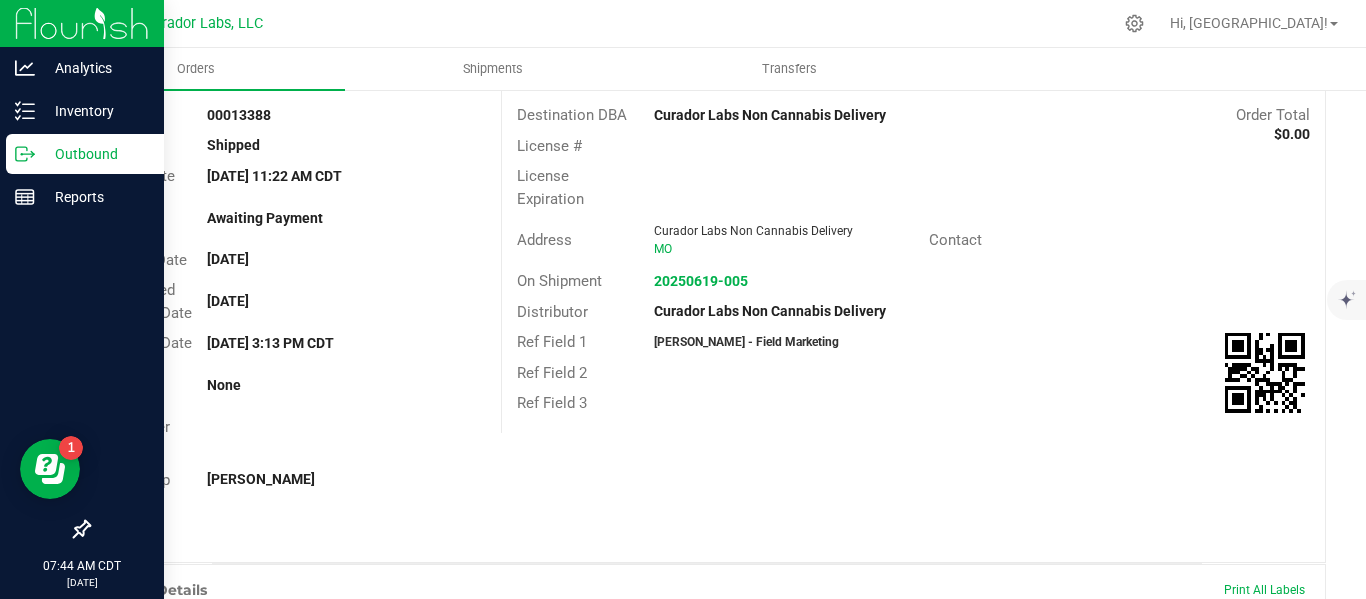 click on "Outbound" at bounding box center [95, 154] 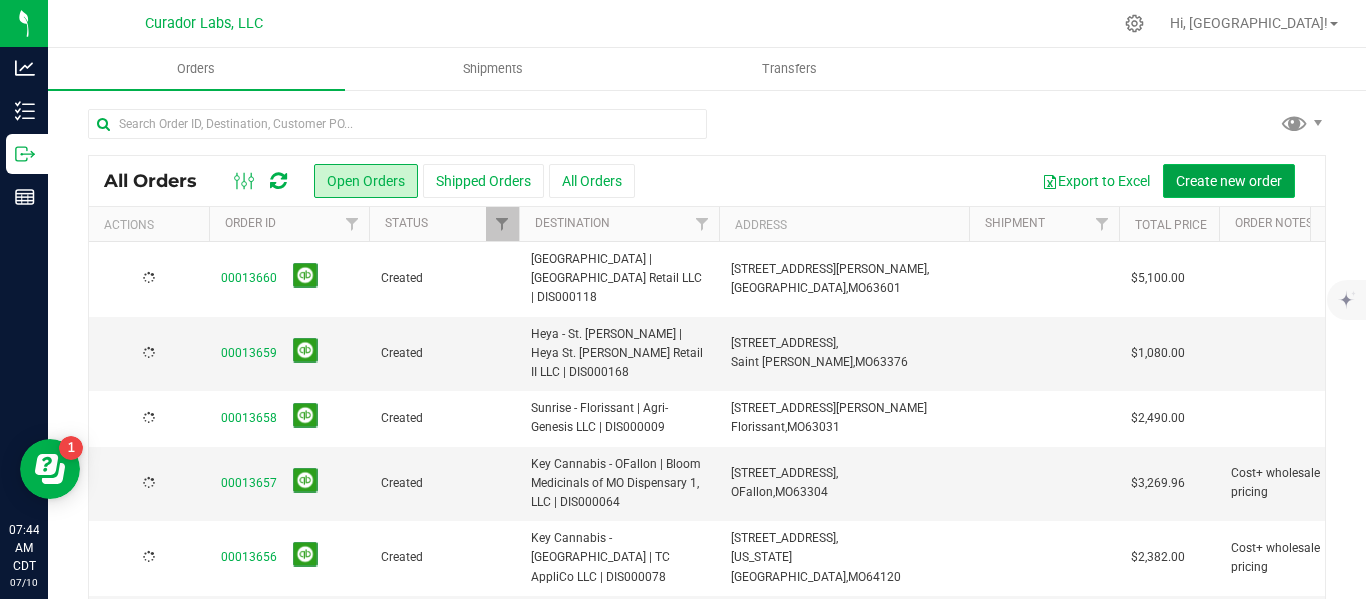 click on "Create new order" at bounding box center [1229, 181] 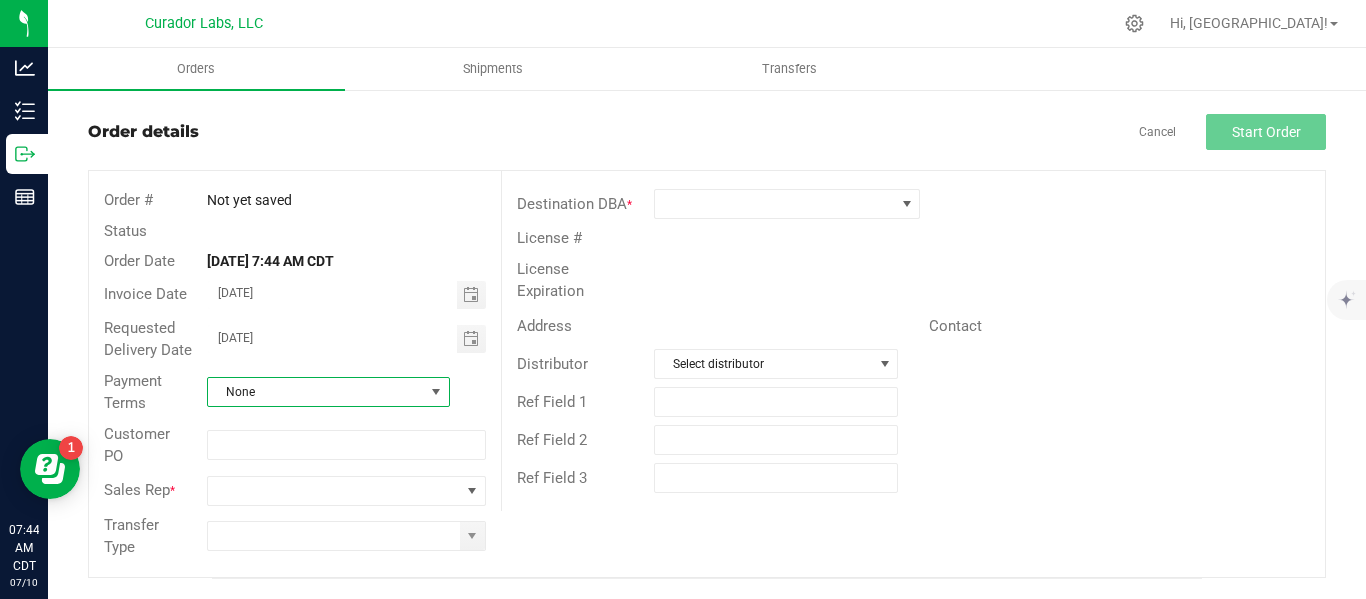 click on "None" at bounding box center (316, 392) 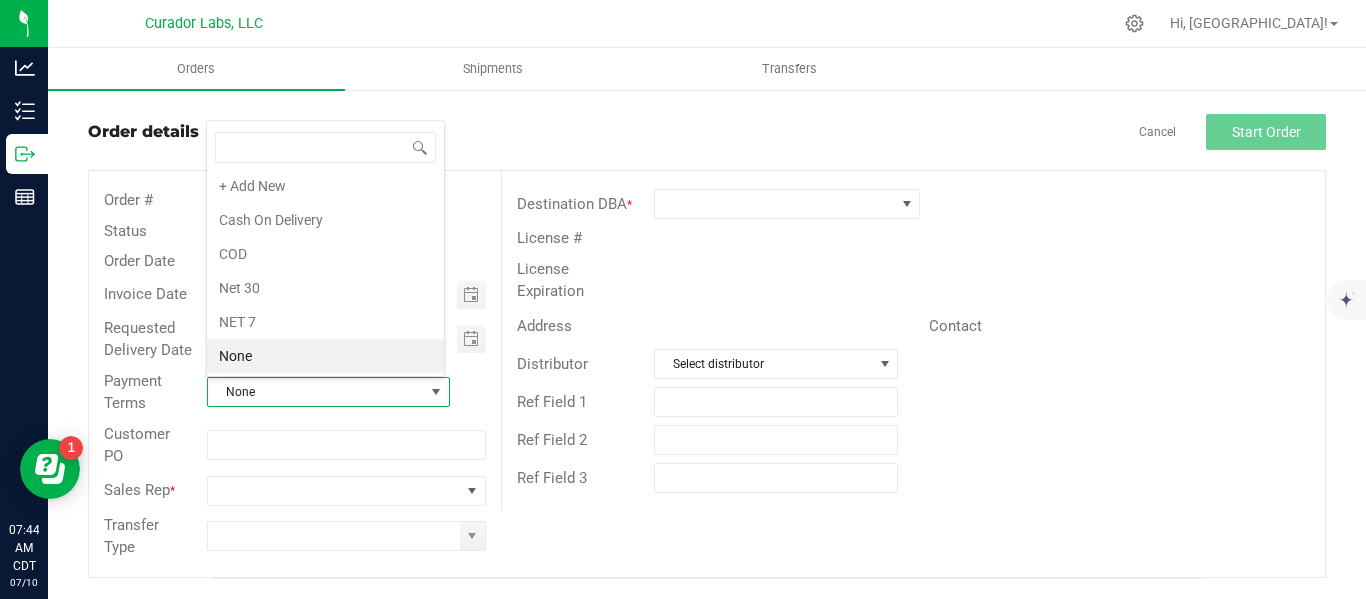 type on "m" 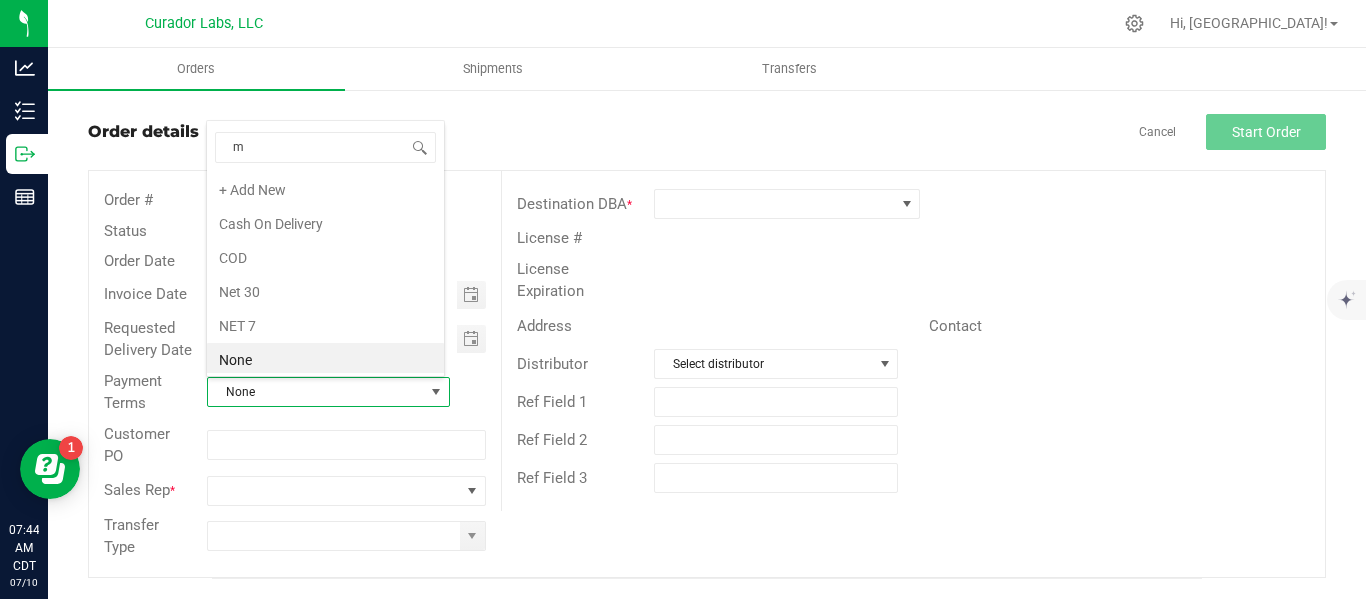 type 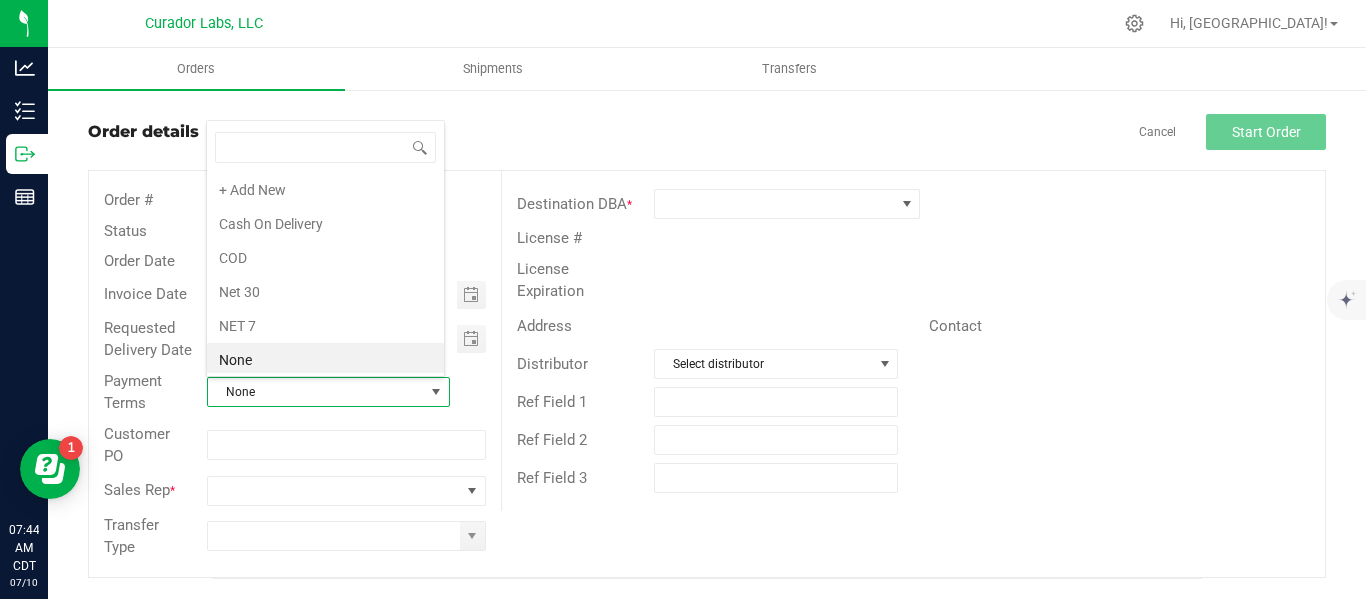click on "None" at bounding box center [316, 392] 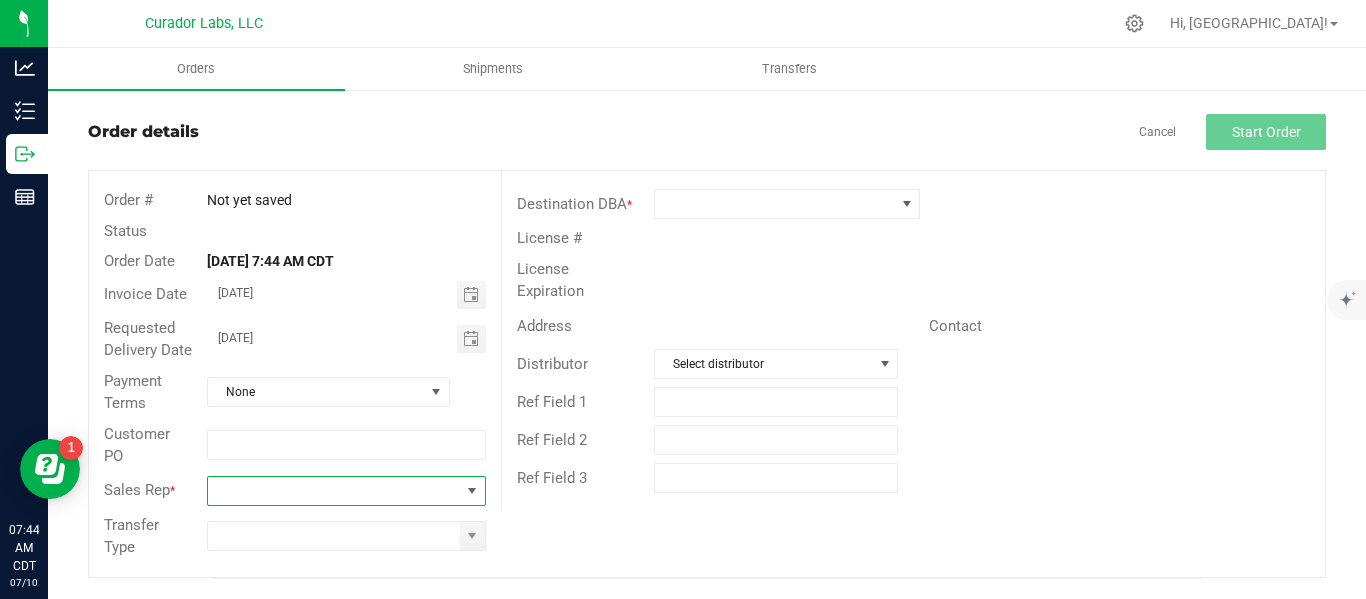 click at bounding box center [334, 491] 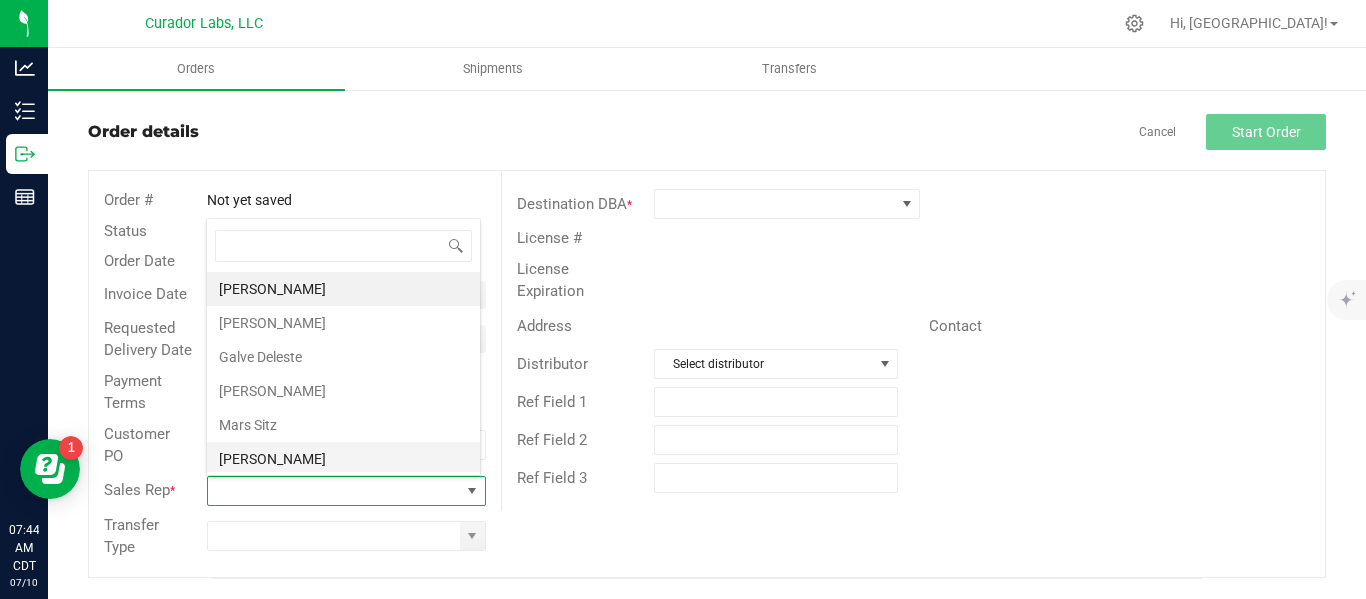 click on "[PERSON_NAME]" at bounding box center [343, 459] 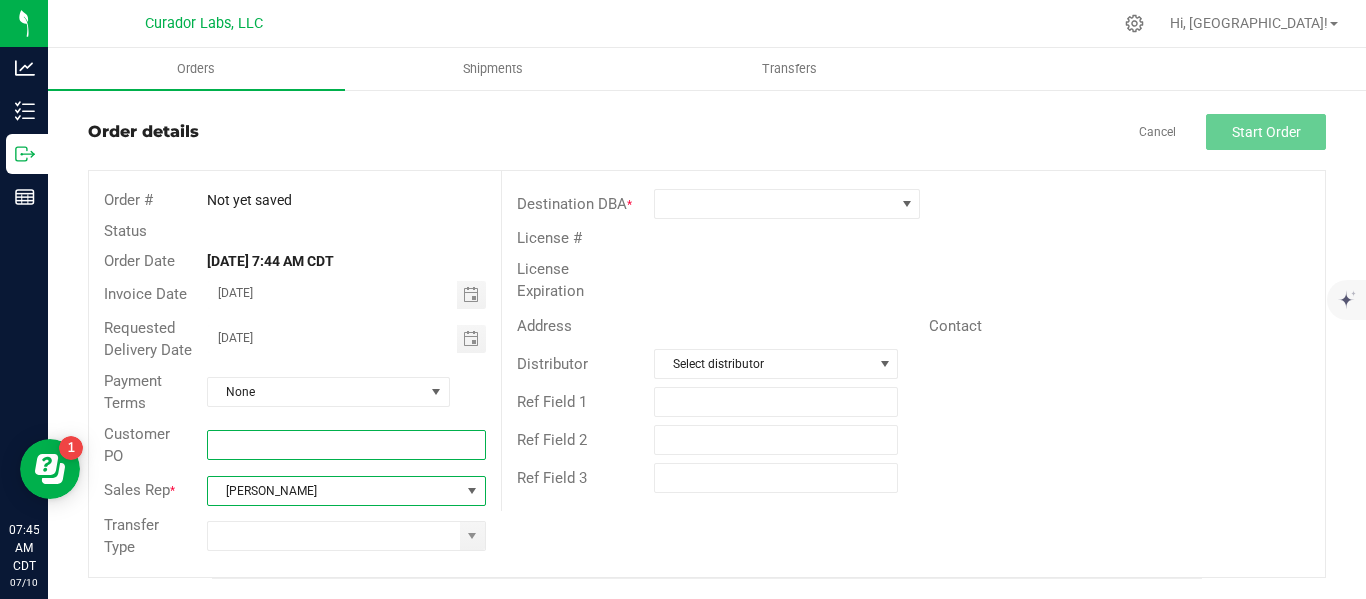 click at bounding box center [346, 445] 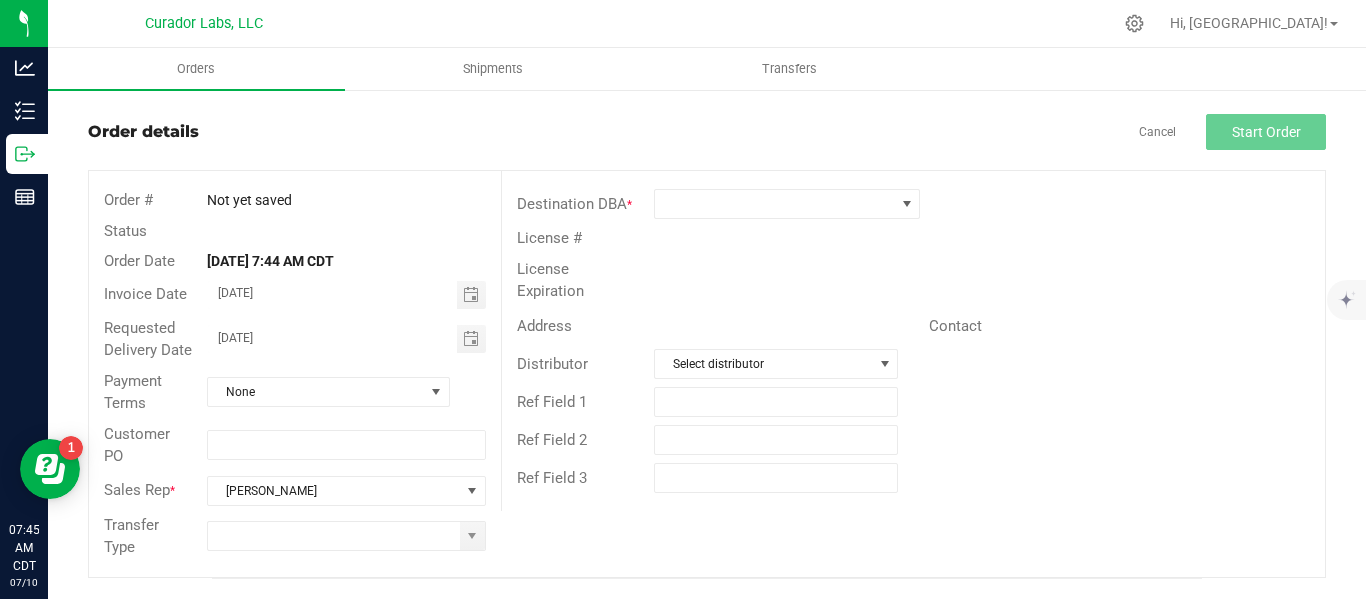 click on "Payment Terms  None" at bounding box center (295, 392) 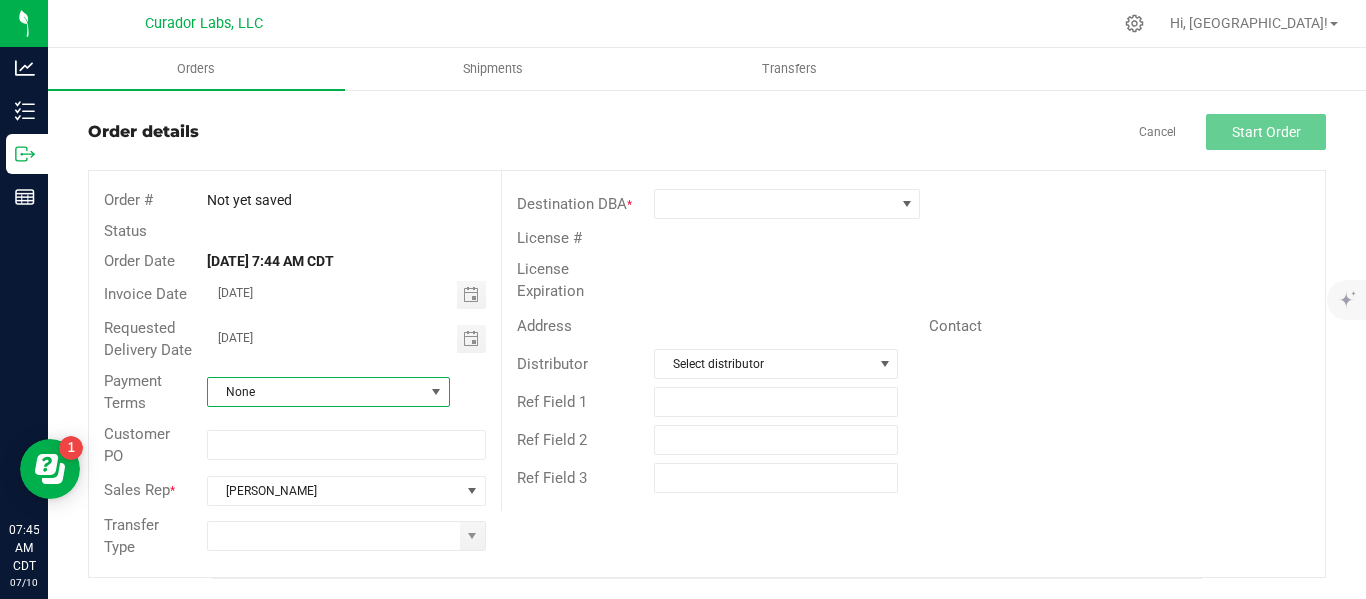 click on "None" at bounding box center (316, 392) 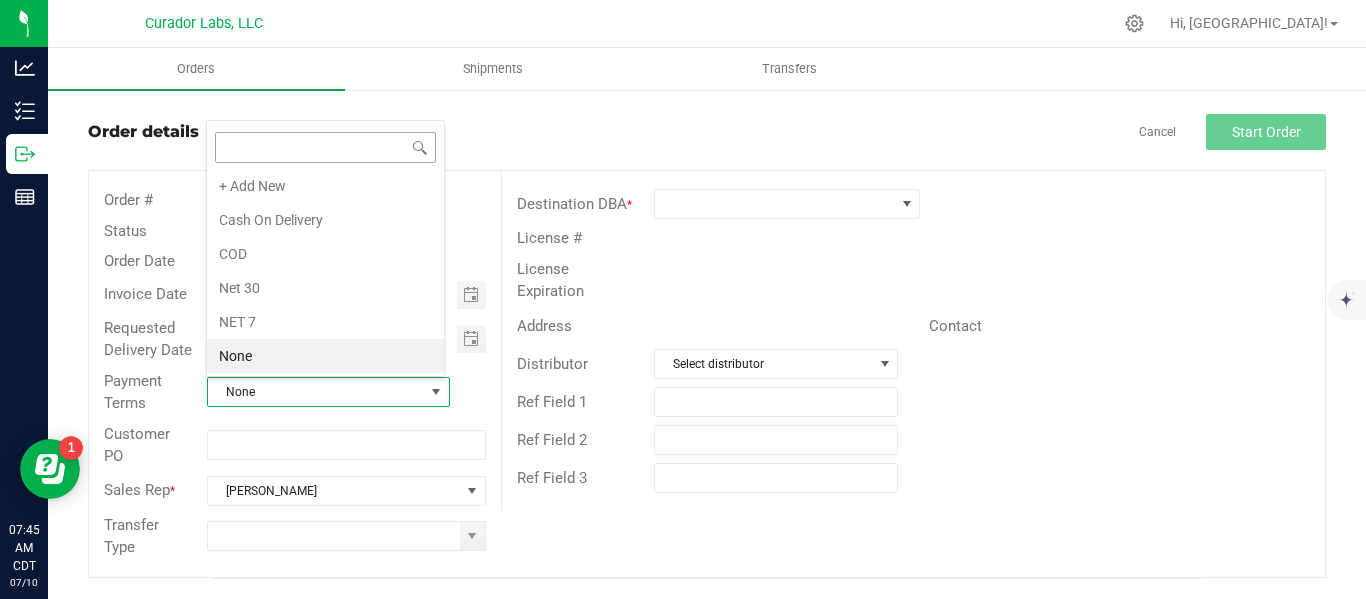 click at bounding box center [325, 147] 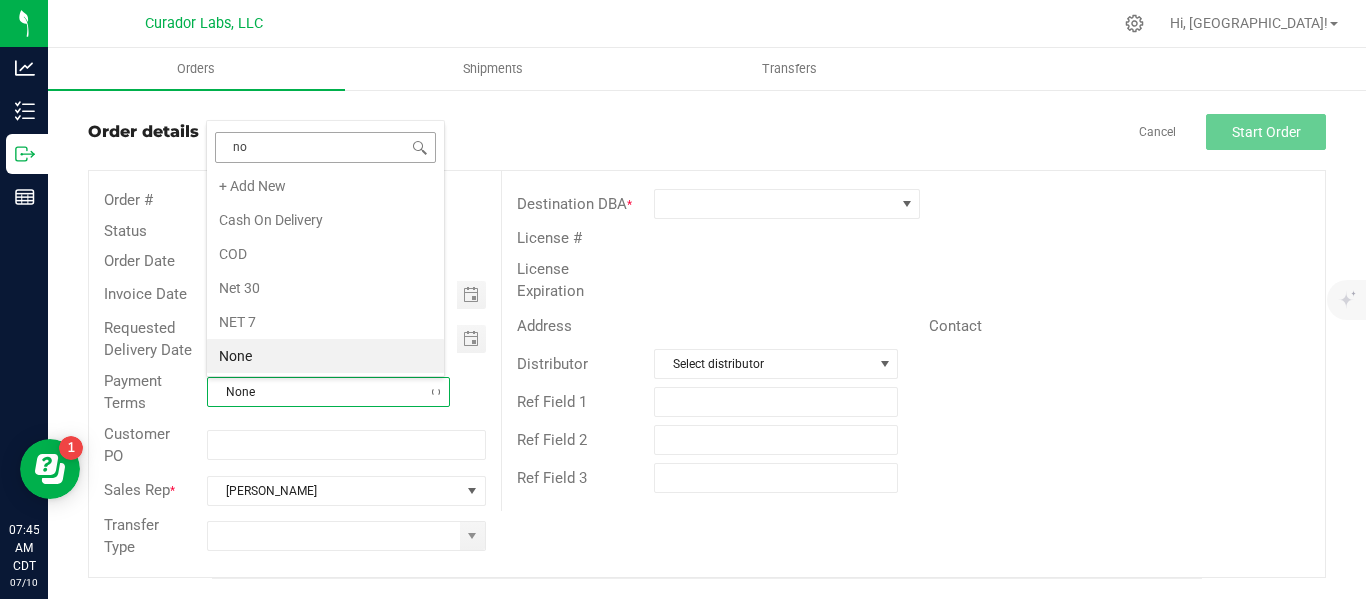 type on "non" 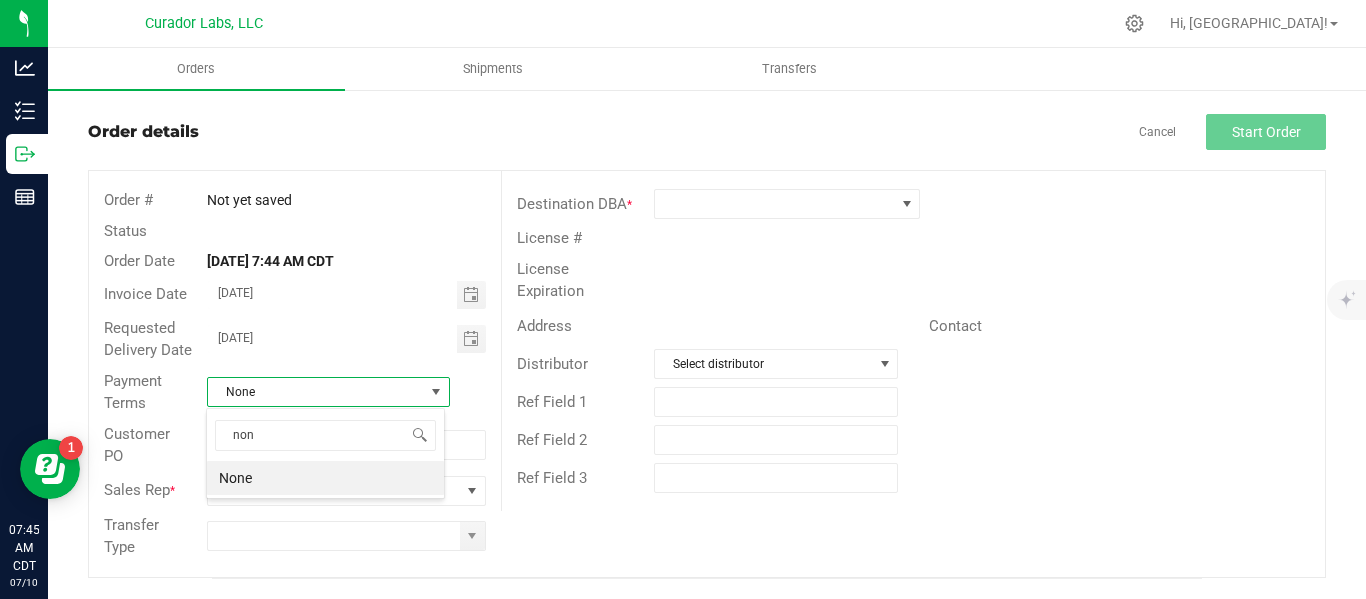 click on "None" at bounding box center (325, 478) 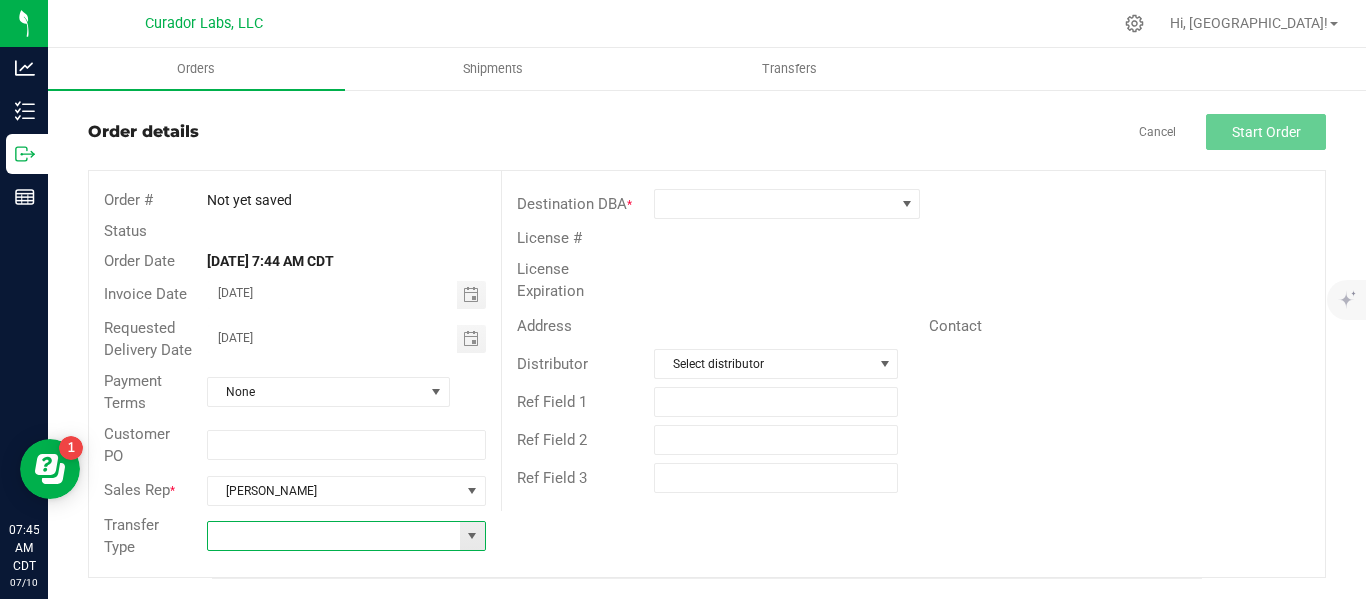 click at bounding box center (334, 536) 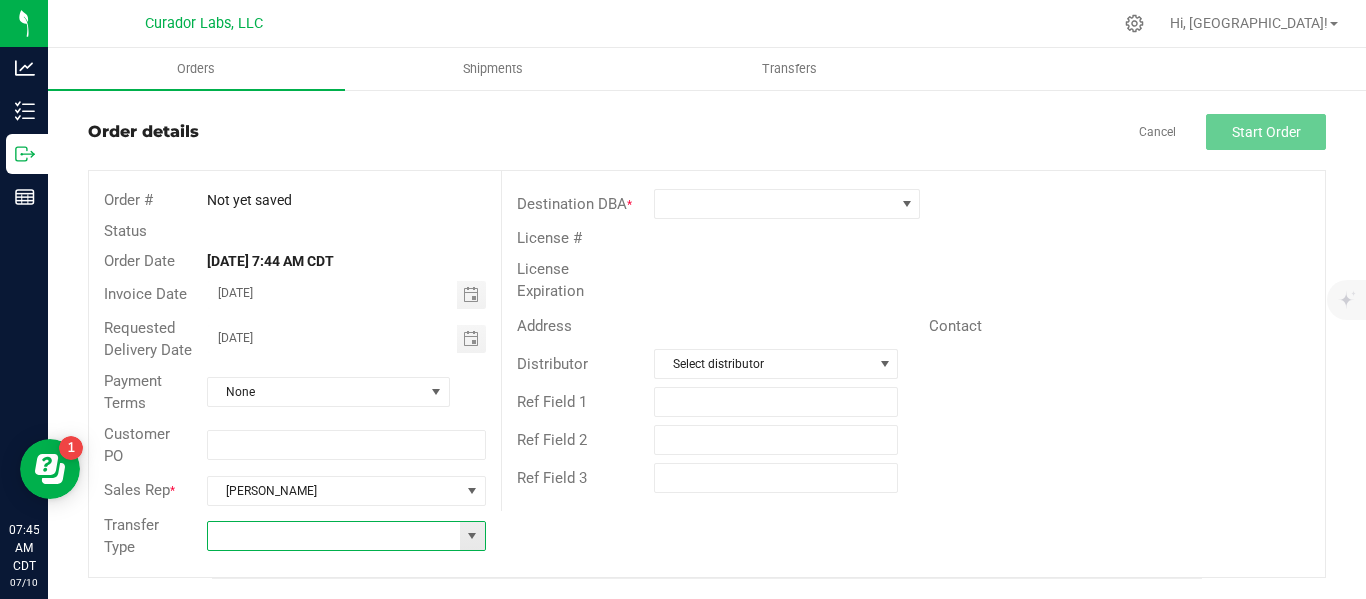 click at bounding box center [334, 536] 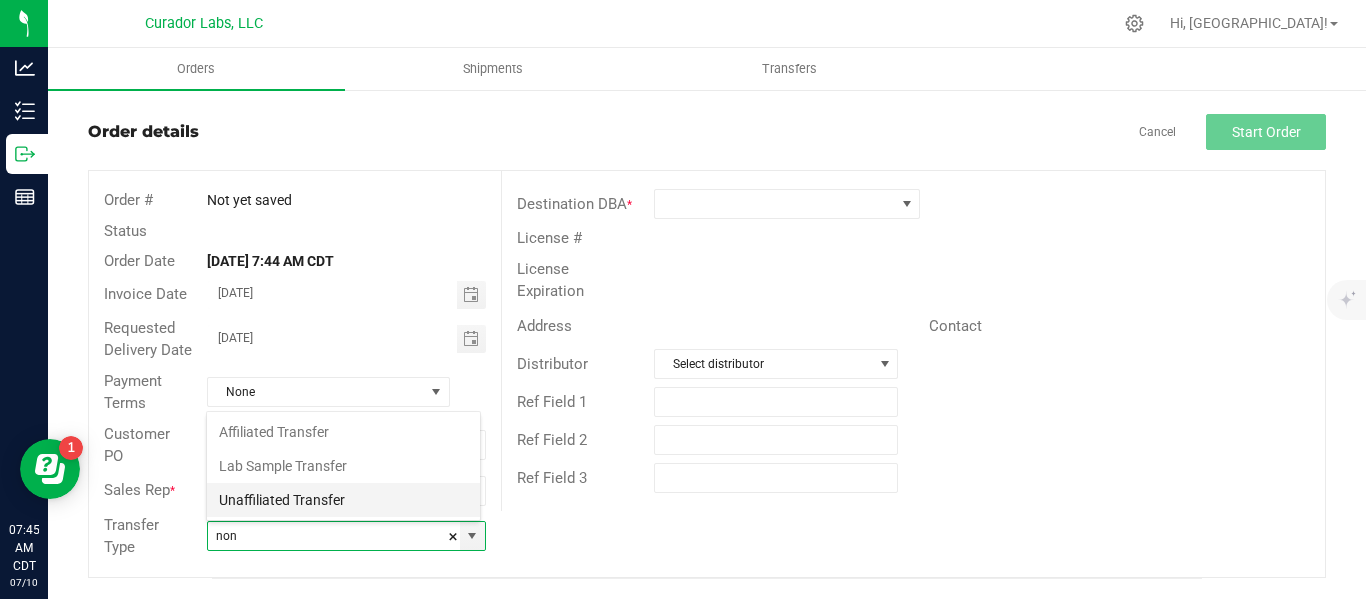 click on "Unaffiliated Transfer" at bounding box center (343, 500) 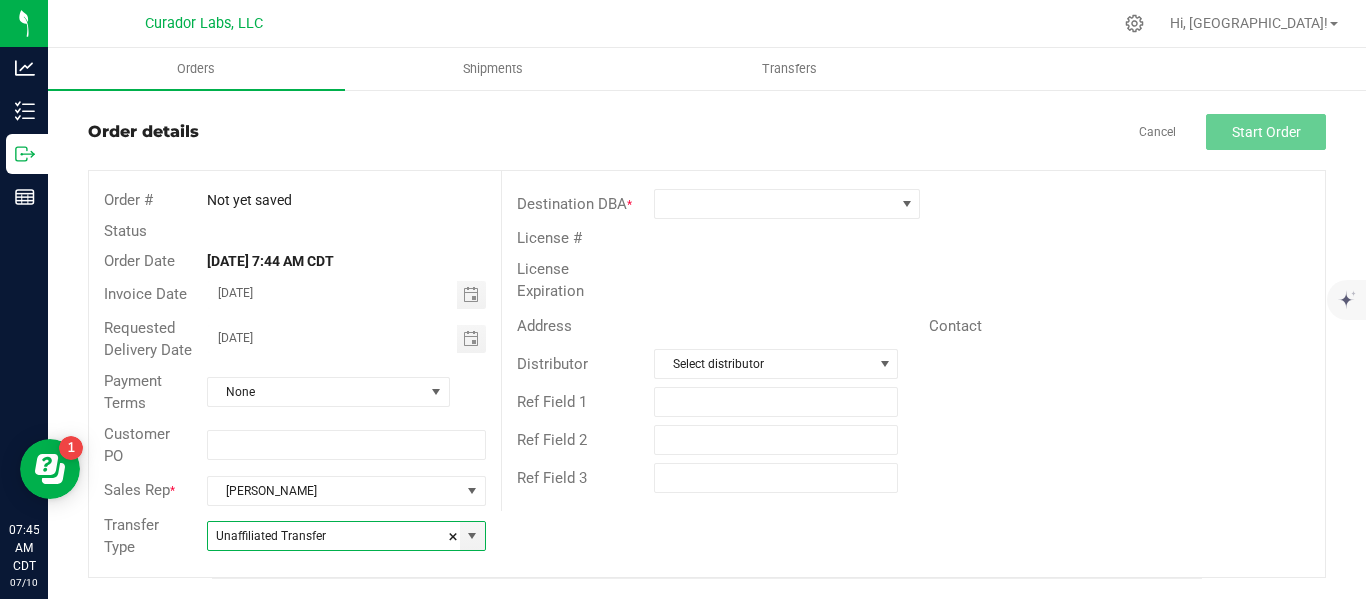 type on "Unaffiliated Transfer" 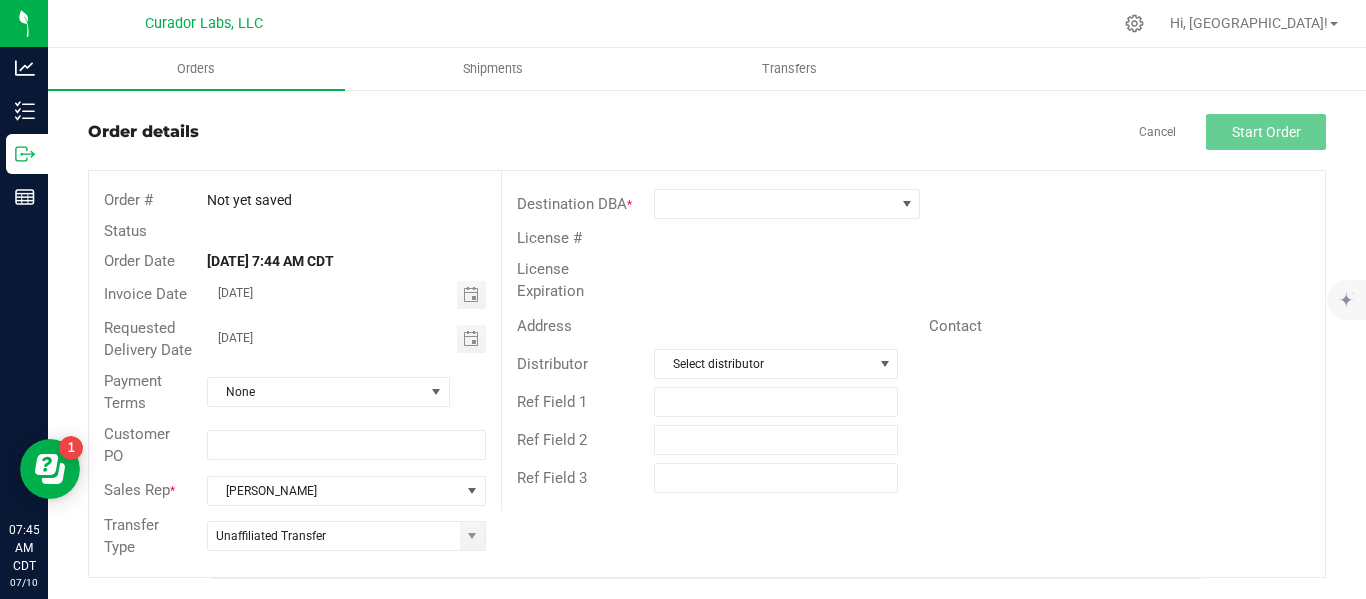 click on "License #" at bounding box center (913, 238) 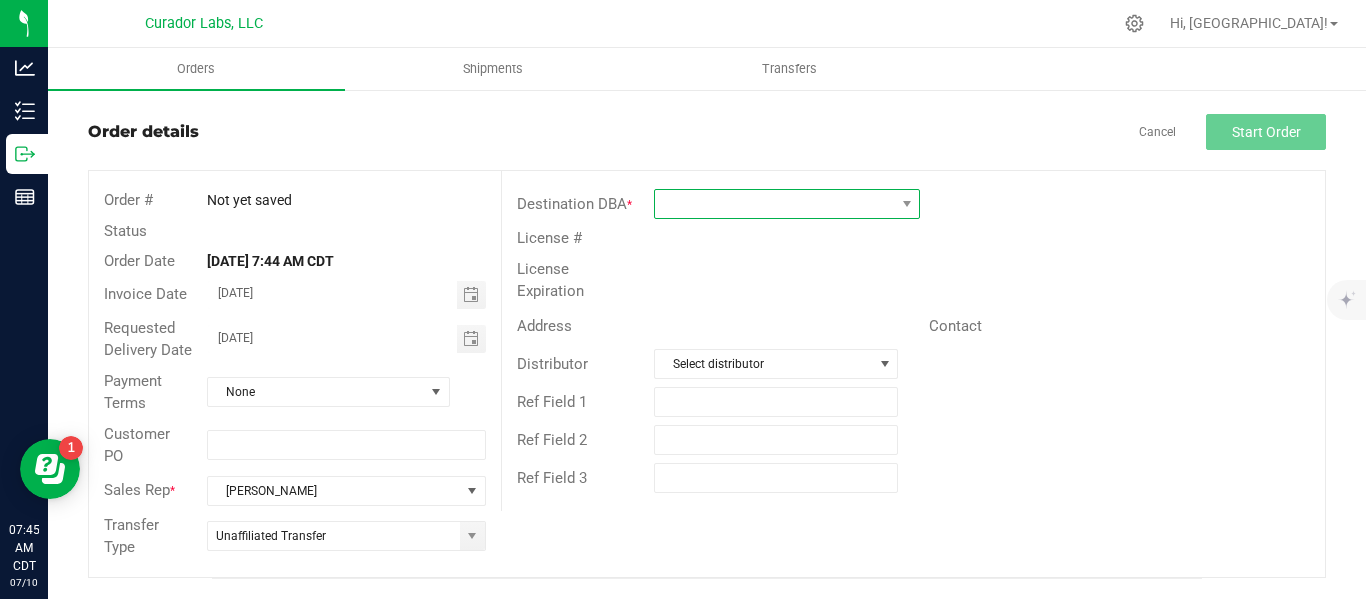 click at bounding box center (774, 204) 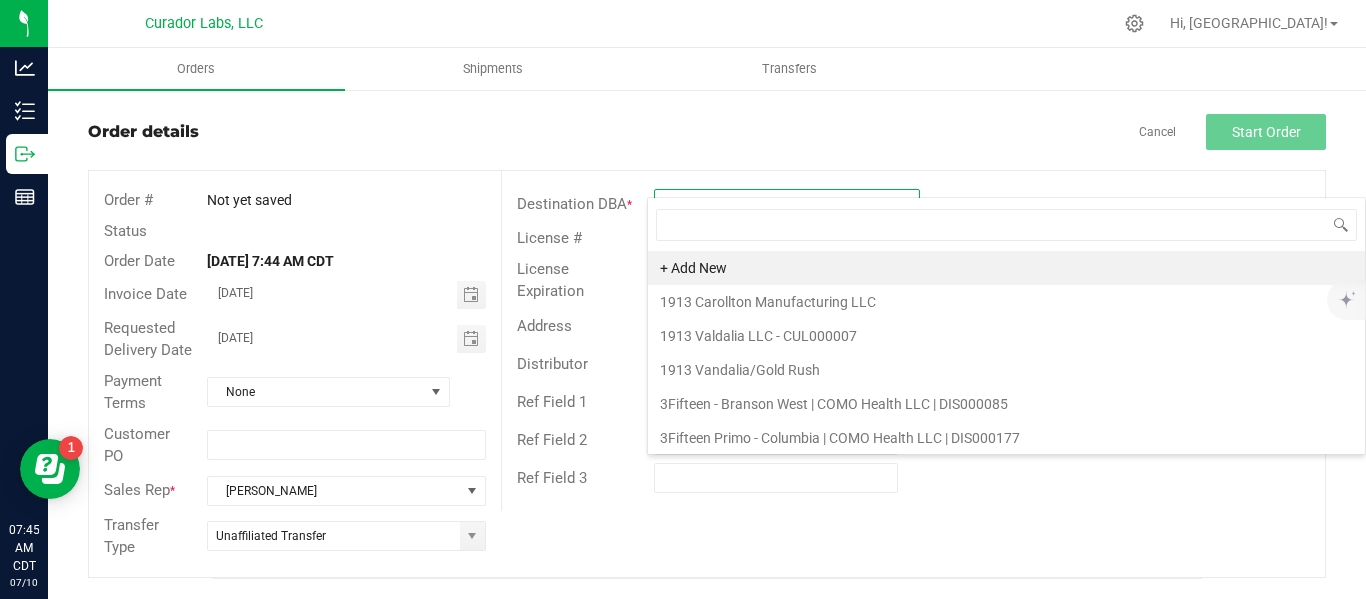 click at bounding box center [774, 204] 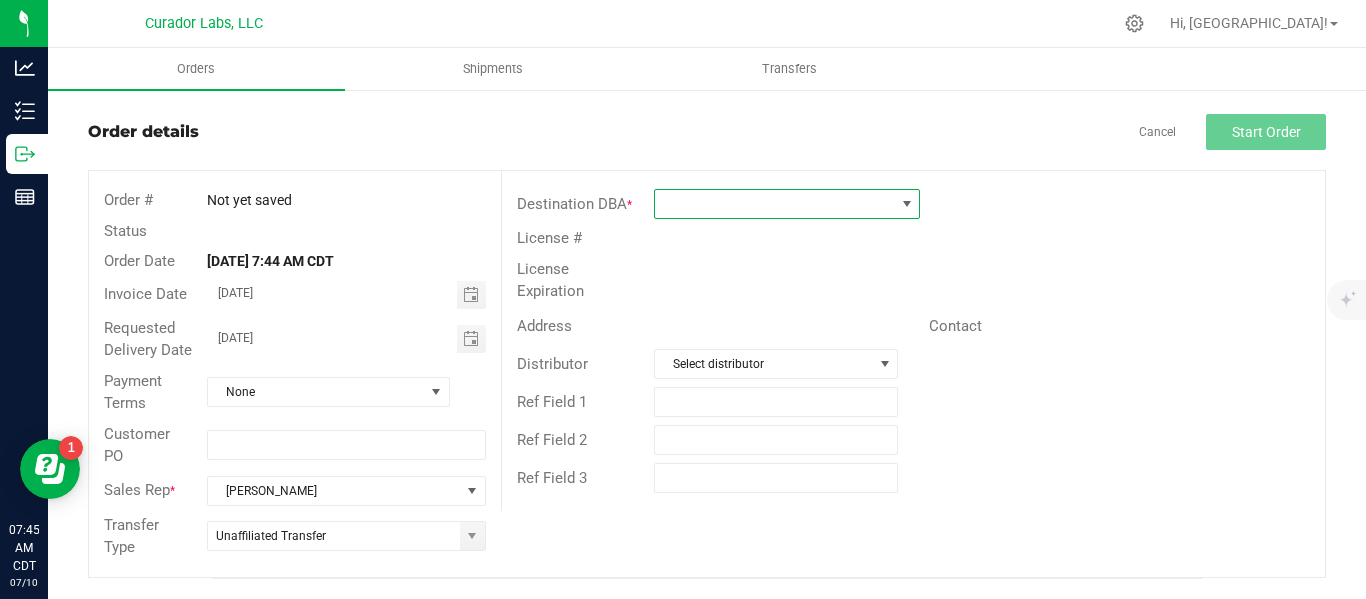 click at bounding box center [774, 204] 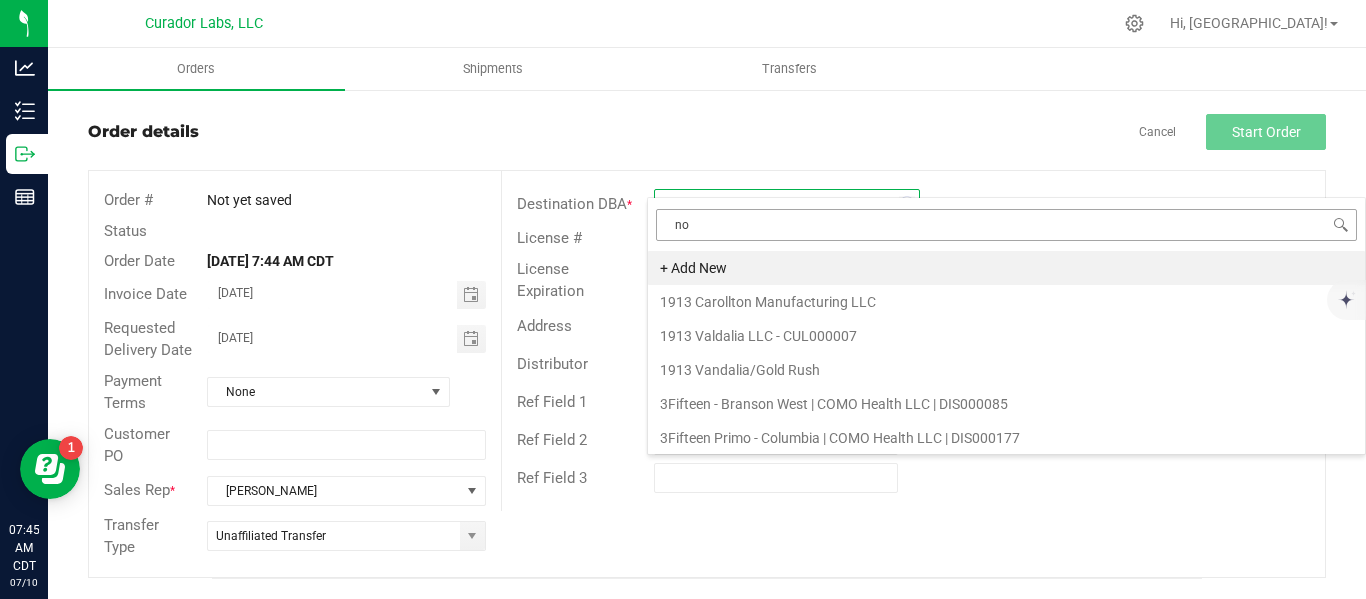 type on "non" 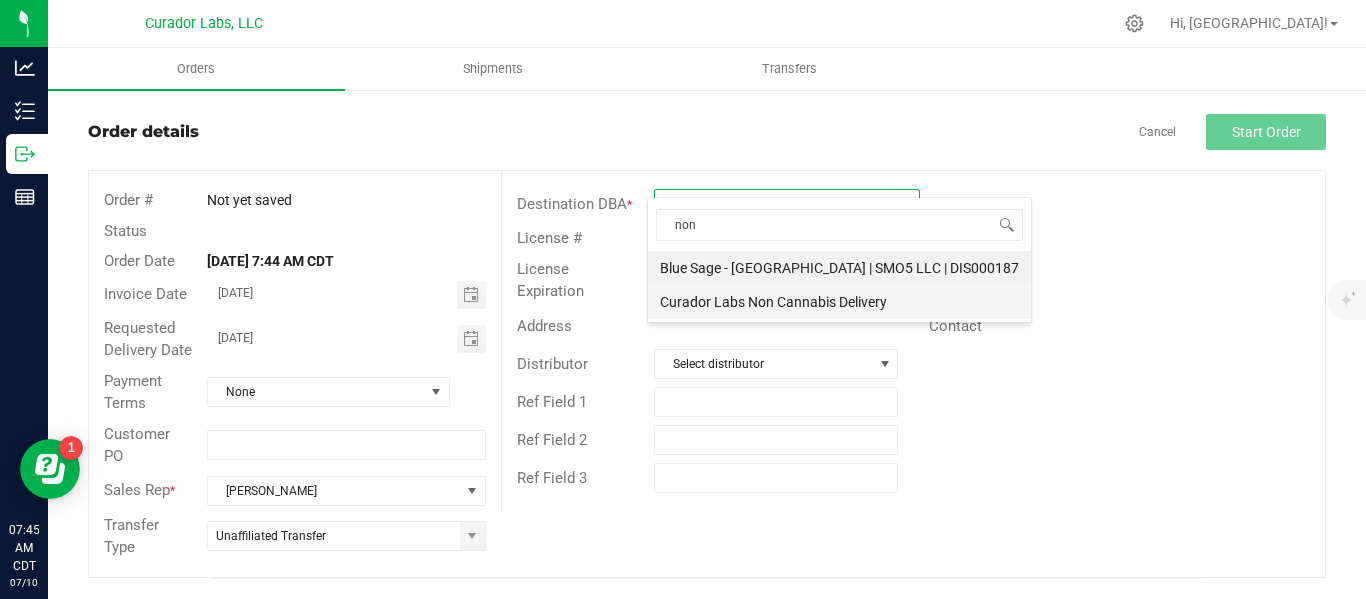 click on "Curador Labs Non Cannabis Delivery" at bounding box center (839, 302) 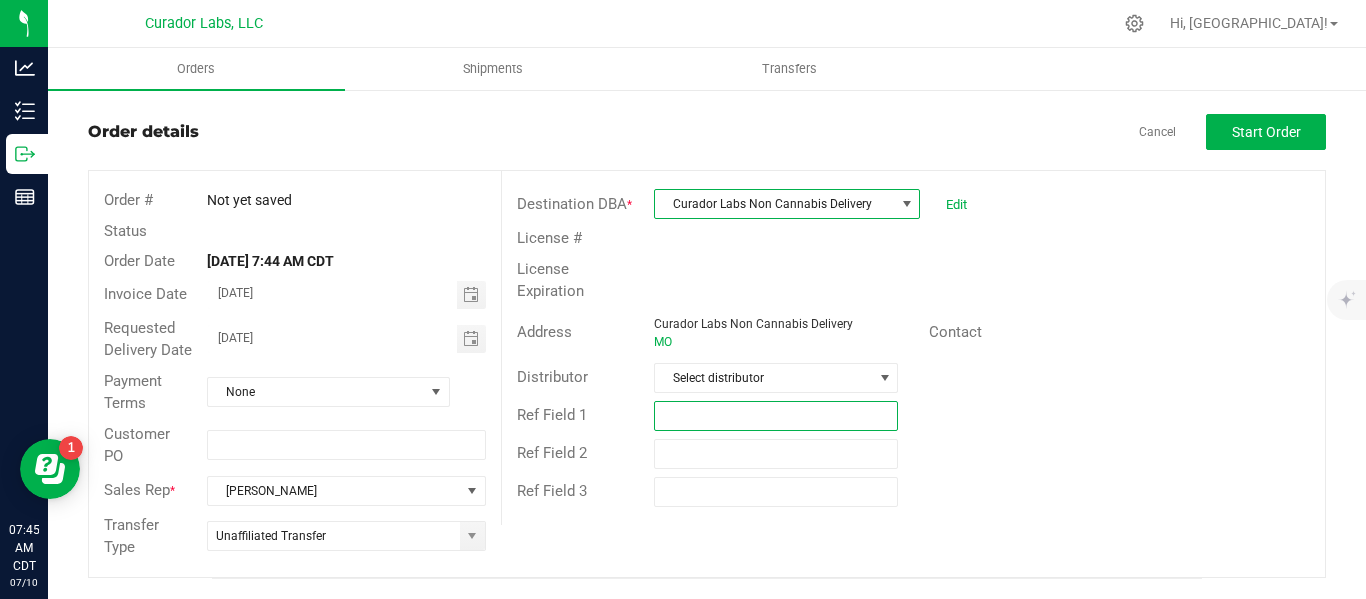 click at bounding box center (776, 416) 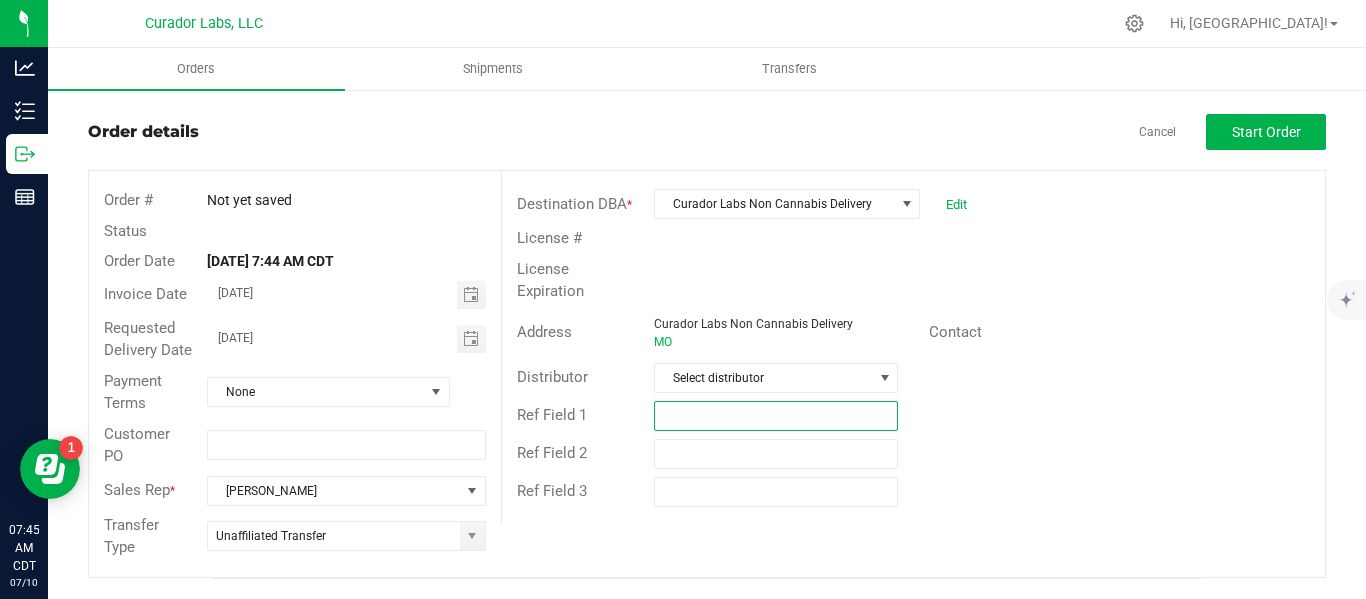 type on "PROMO SWMO - [GEOGRAPHIC_DATA] Strong" 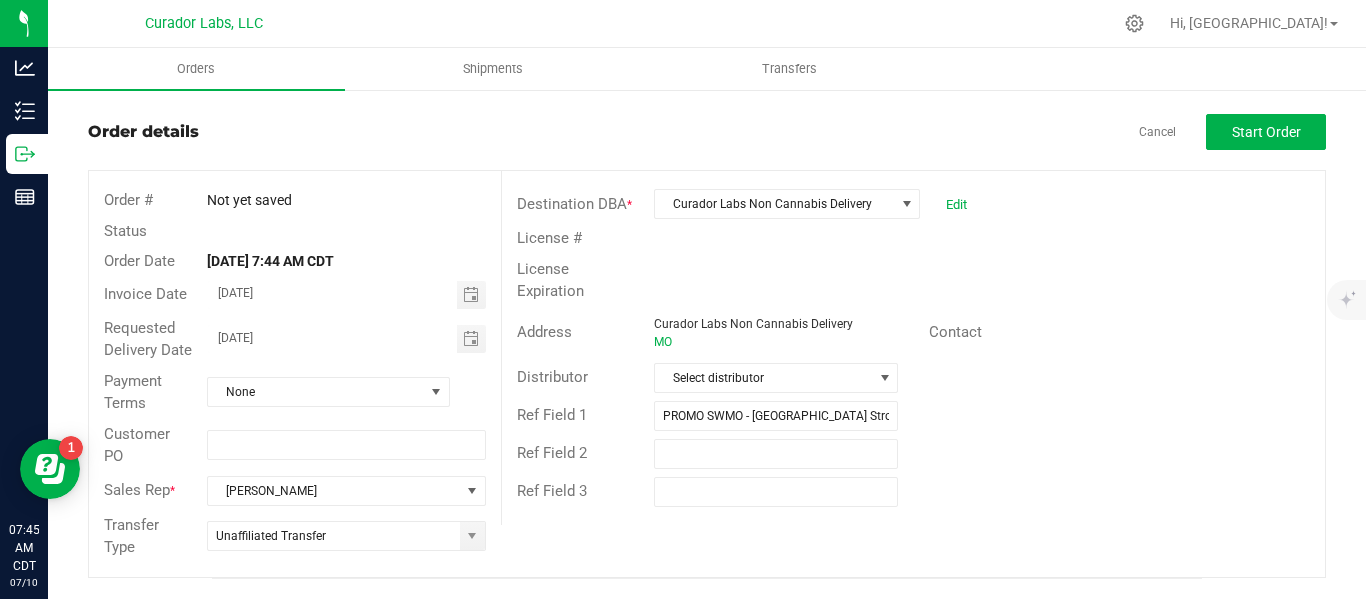 click on "Address  Curador Labs Non Cannabis Delivery MO  Contact" at bounding box center [913, 333] 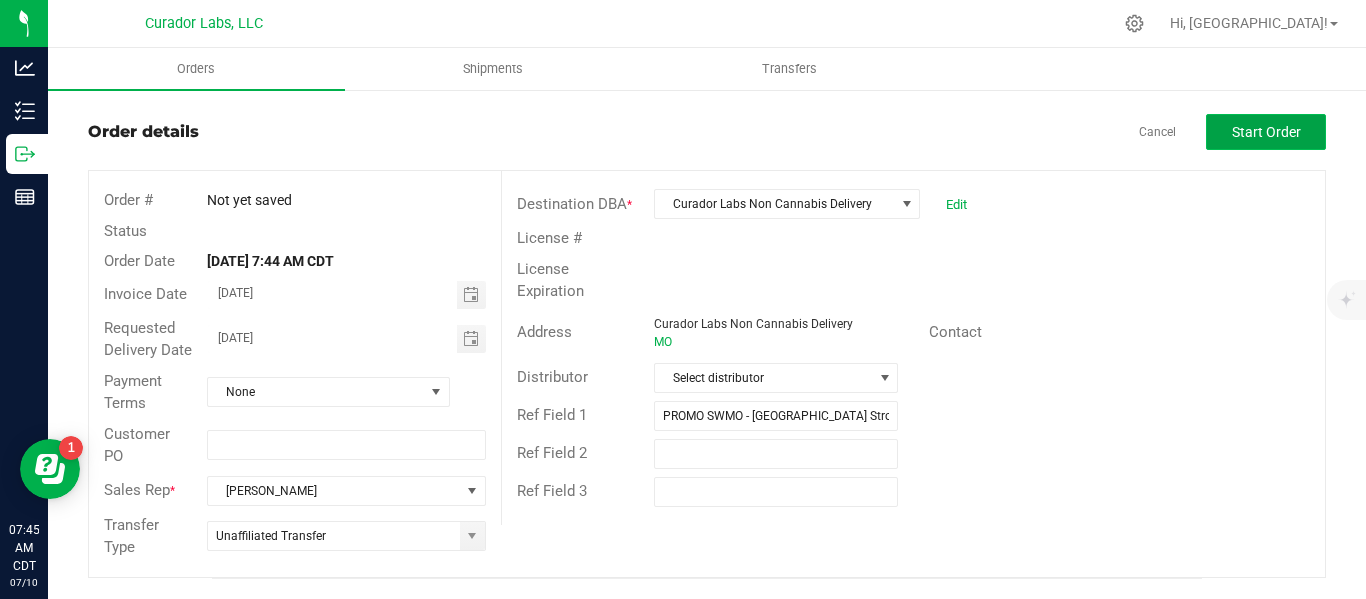 click on "Start Order" at bounding box center (1266, 132) 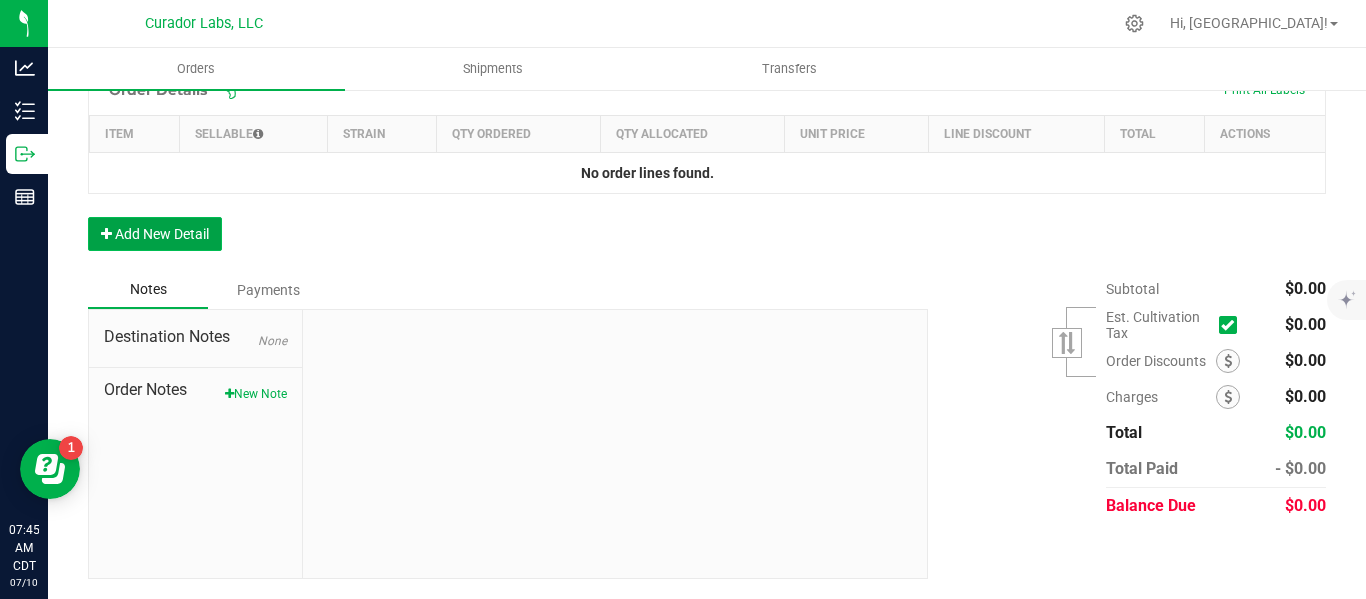 click on "Add New Detail" at bounding box center (155, 234) 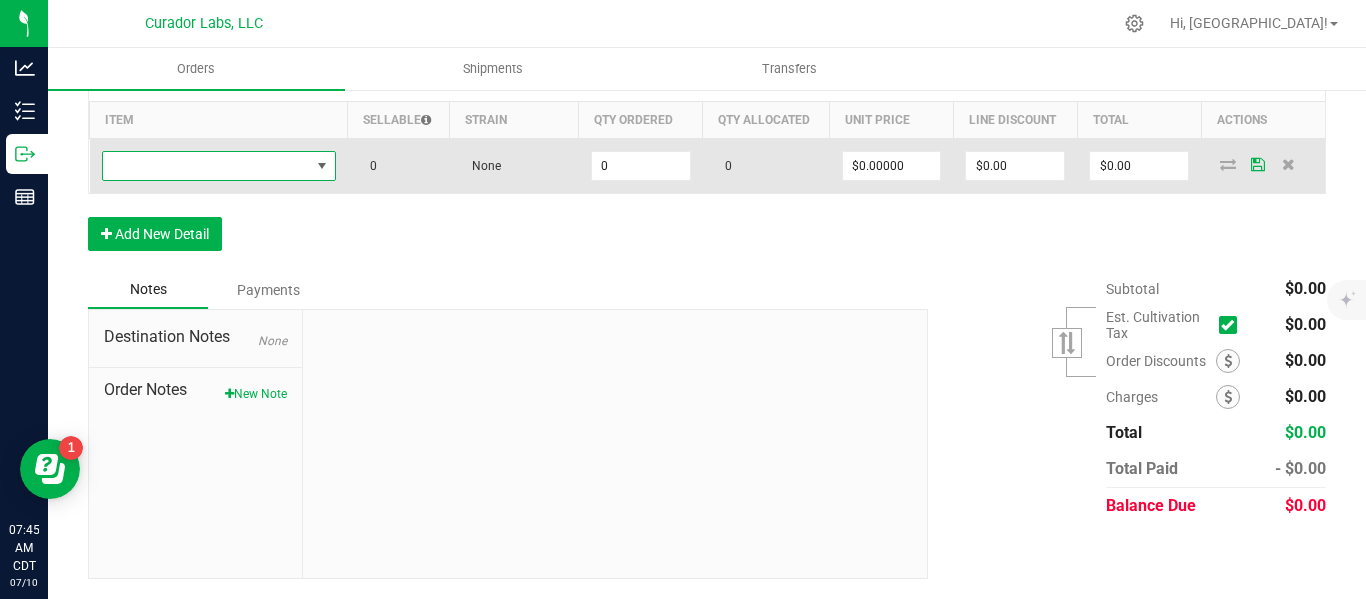 click at bounding box center [206, 166] 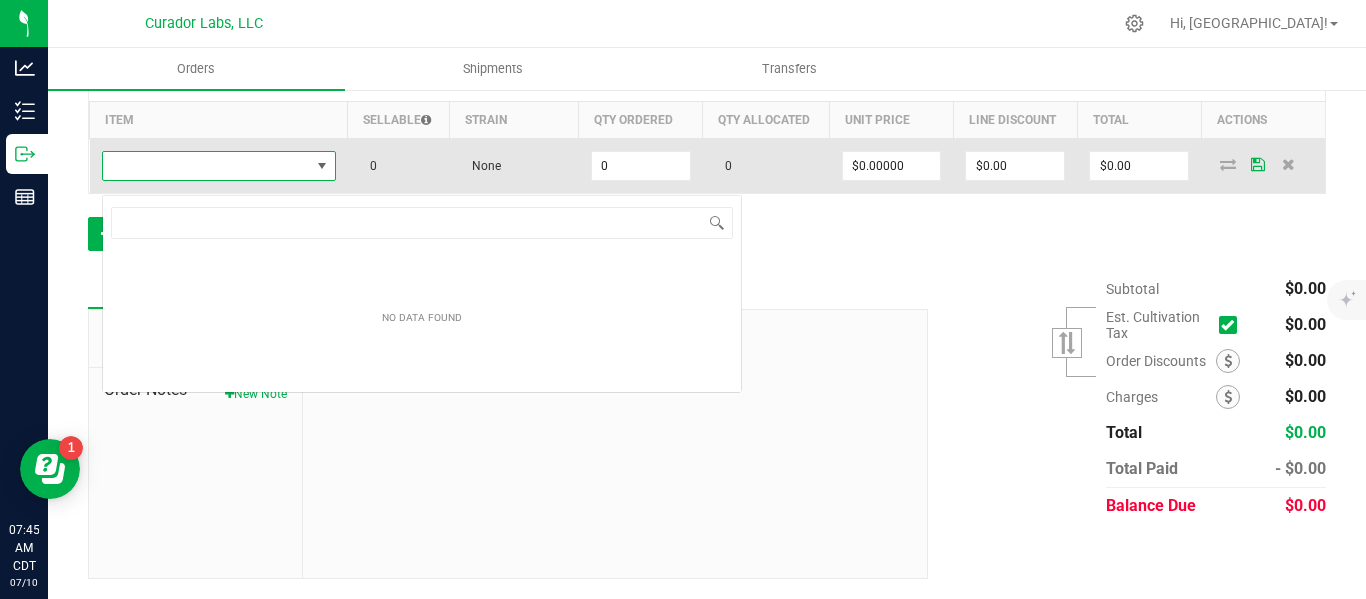 scroll, scrollTop: 99970, scrollLeft: 99769, axis: both 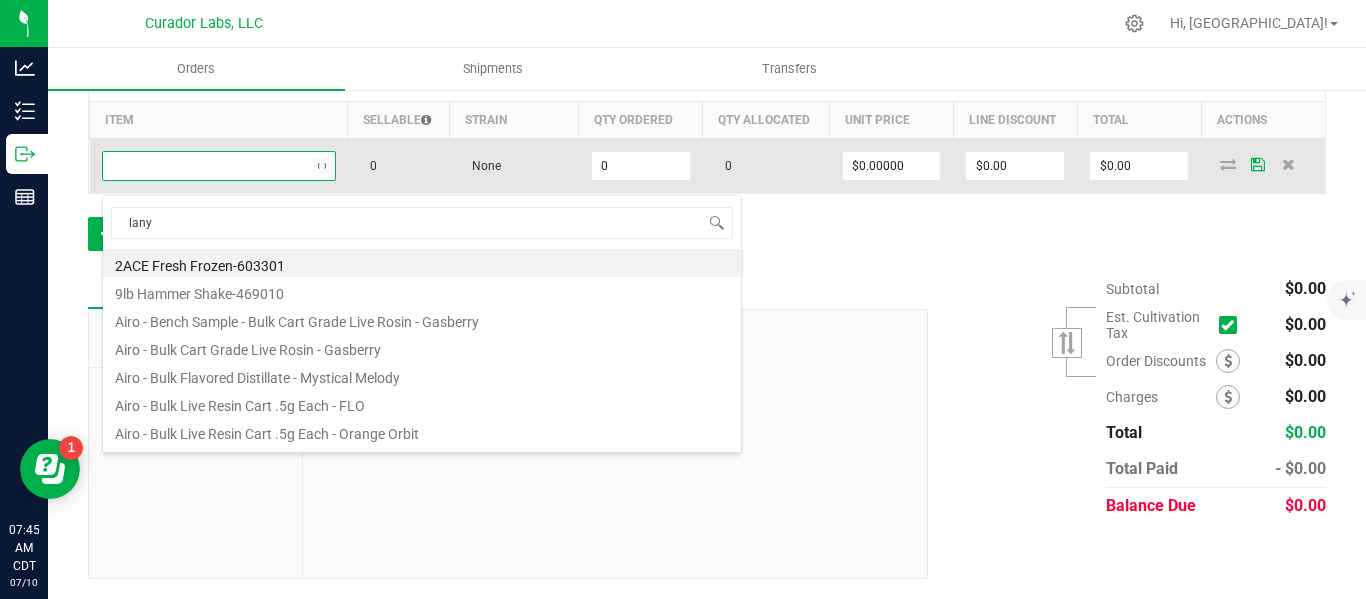 type on "lanya" 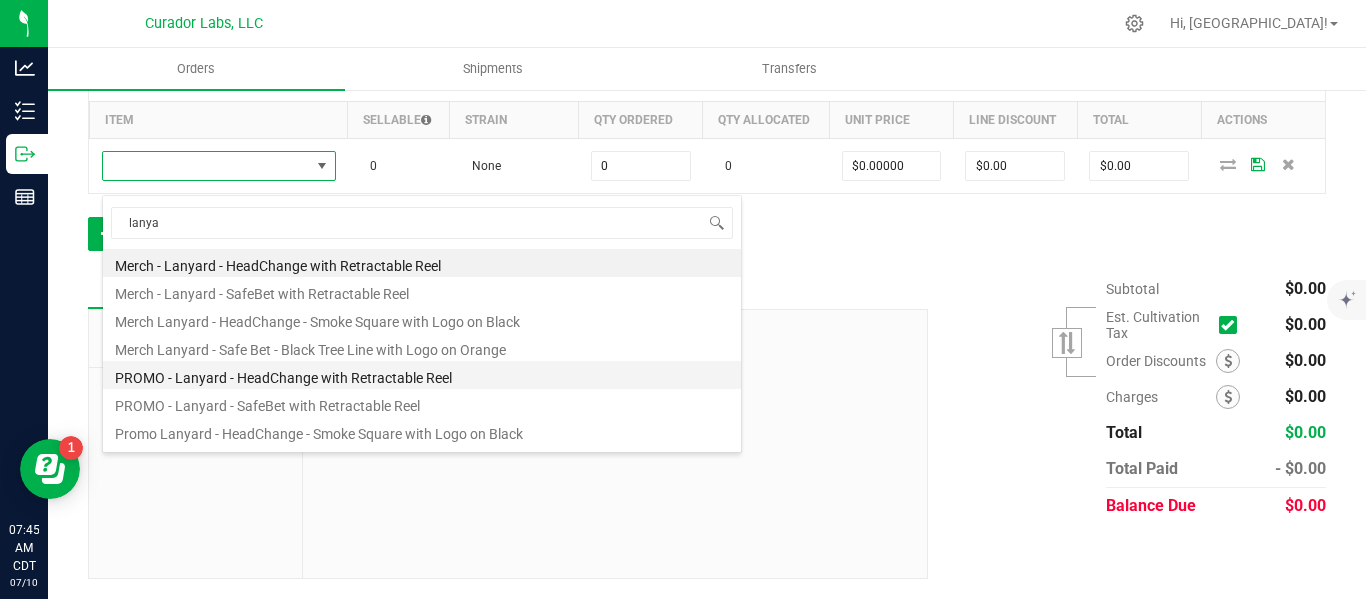 click on "PROMO - Lanyard - HeadChange with Retractable Reel" at bounding box center [422, 375] 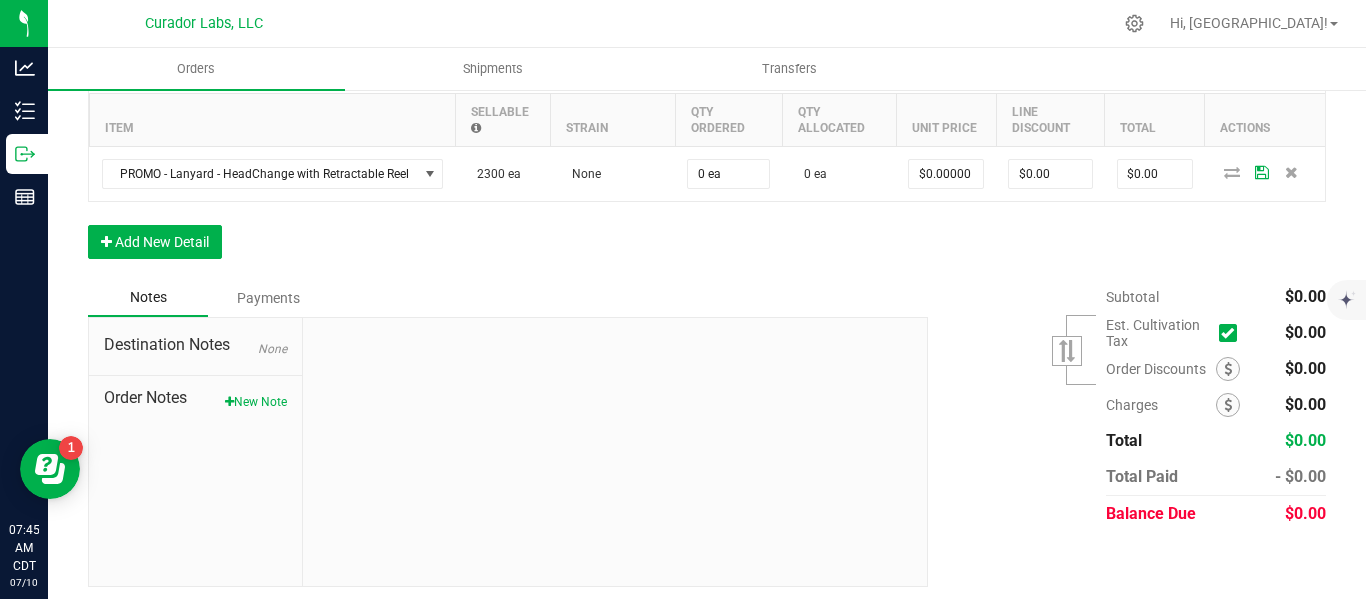 click on "Destination Notes
None" at bounding box center (195, 354) 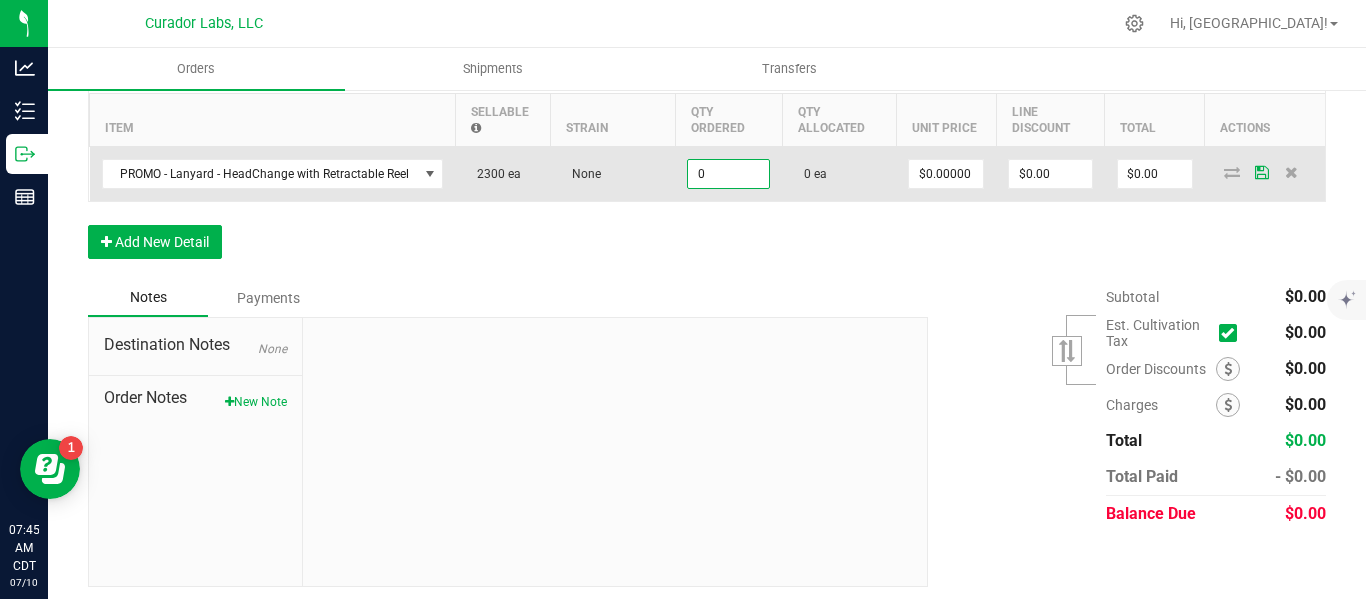click on "0" at bounding box center [728, 174] 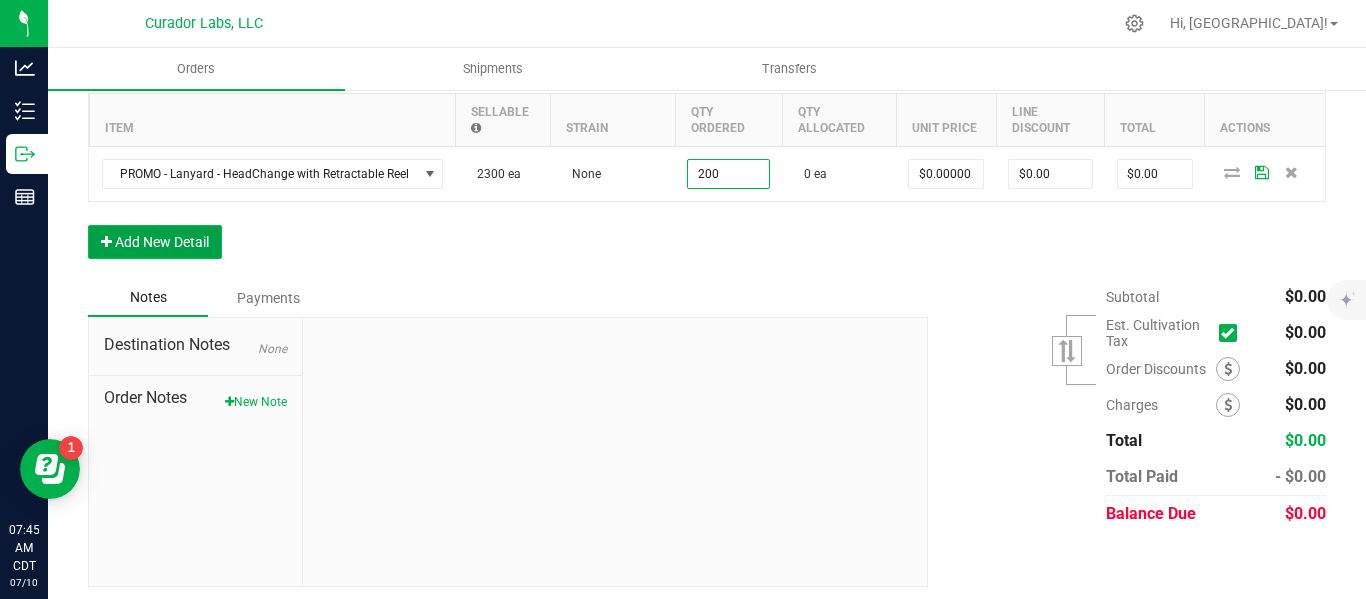 type on "200 ea" 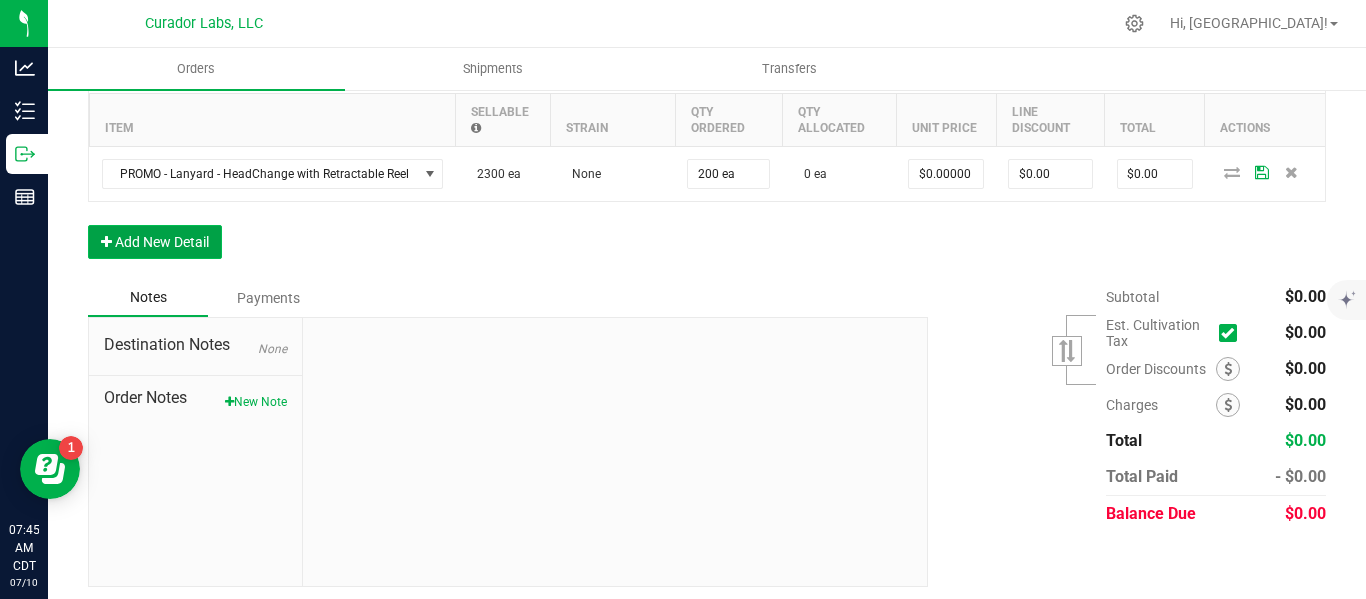 click on "Add New Detail" at bounding box center [155, 242] 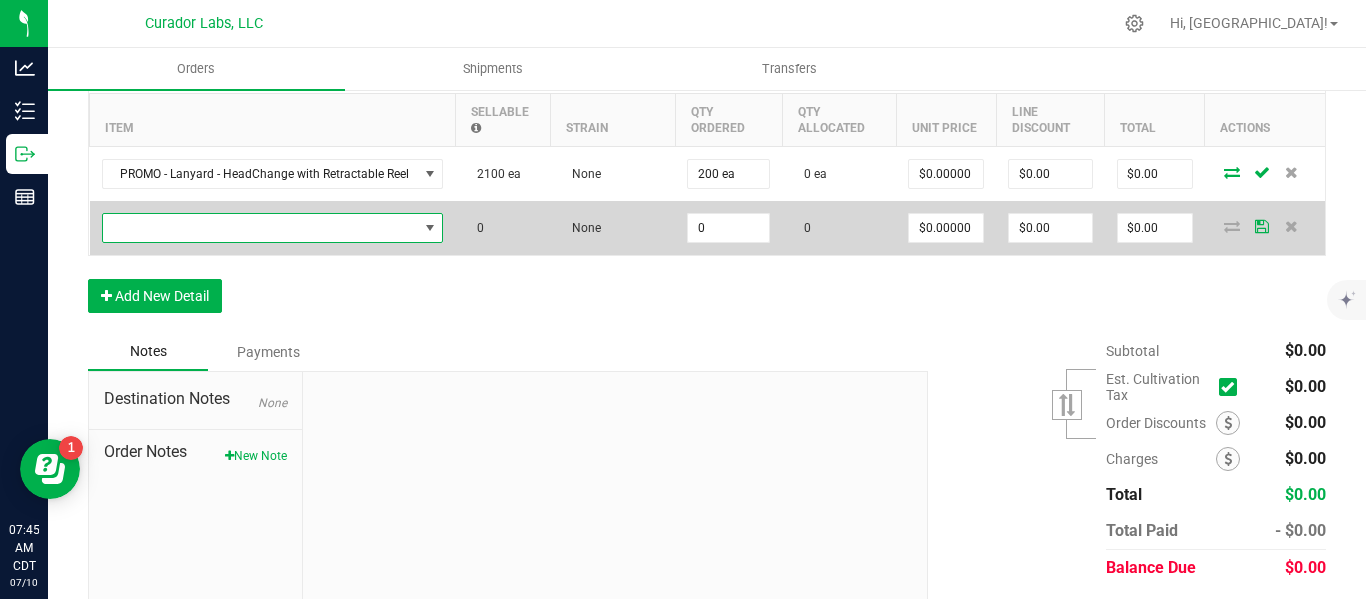 click at bounding box center (260, 228) 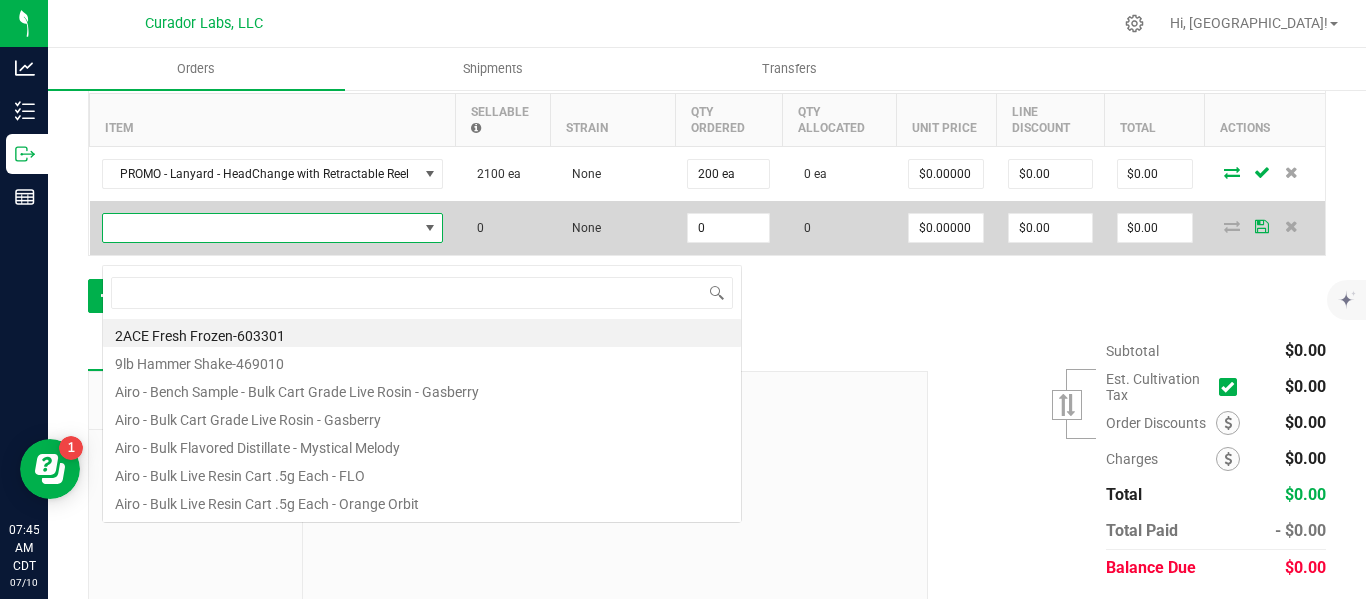 scroll, scrollTop: 99970, scrollLeft: 99660, axis: both 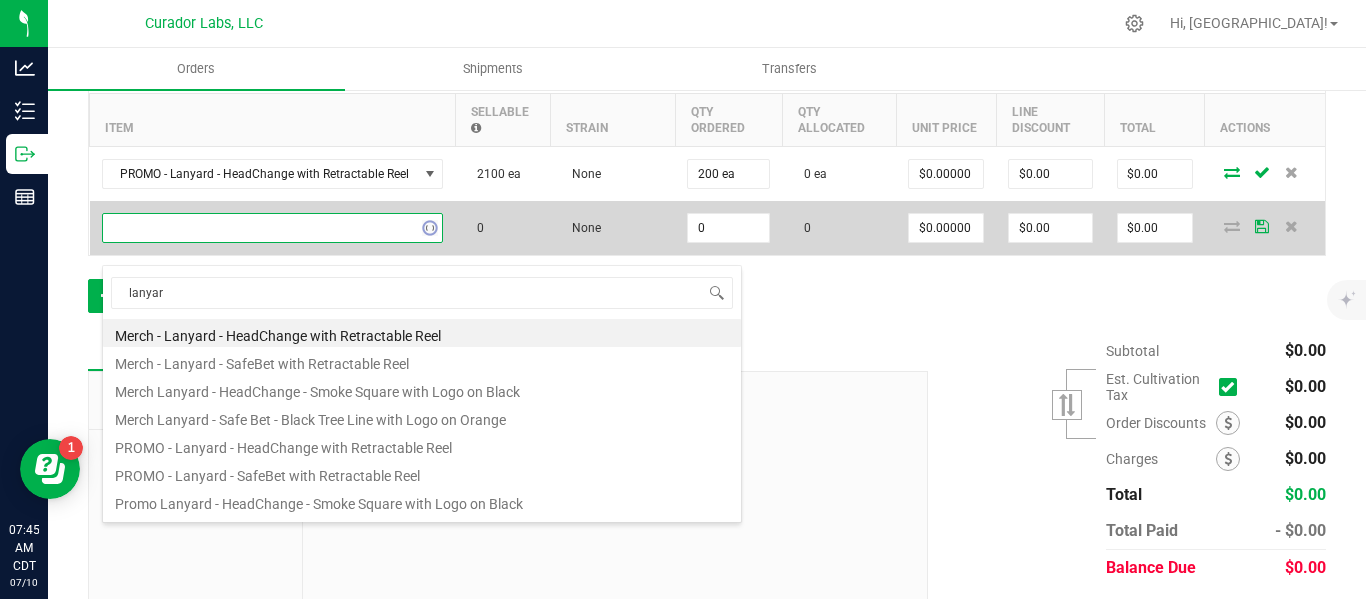 type on "lanyard" 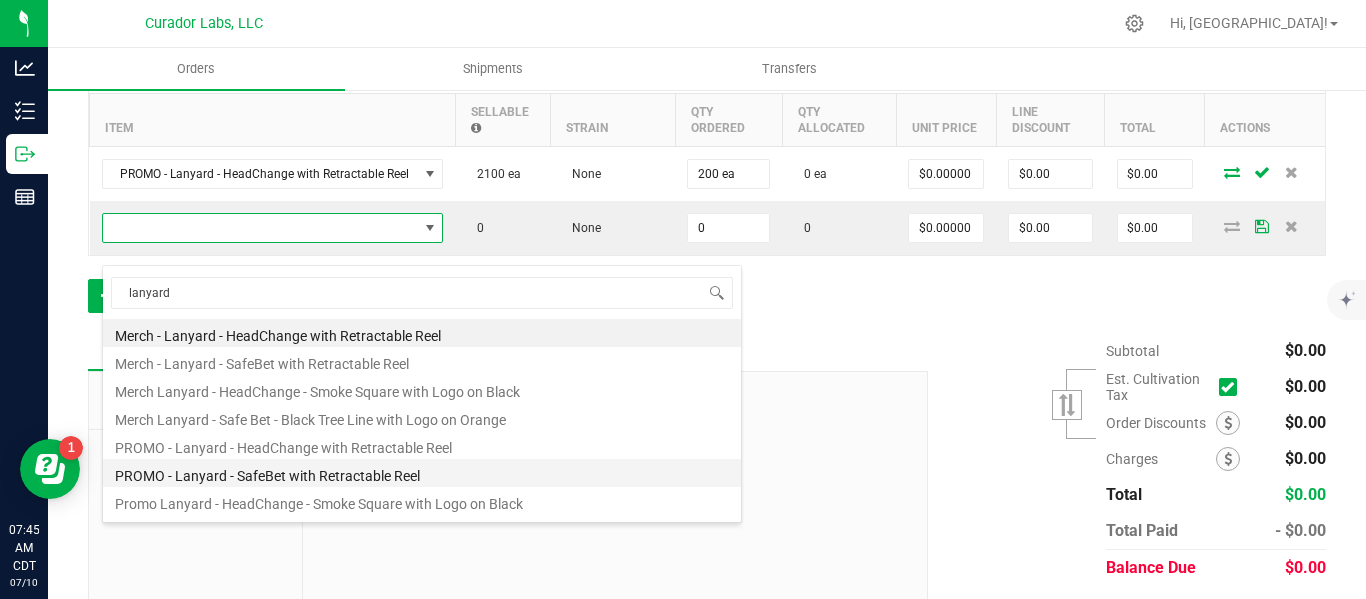 click on "PROMO - Lanyard - SafeBet with Retractable Reel" at bounding box center (422, 473) 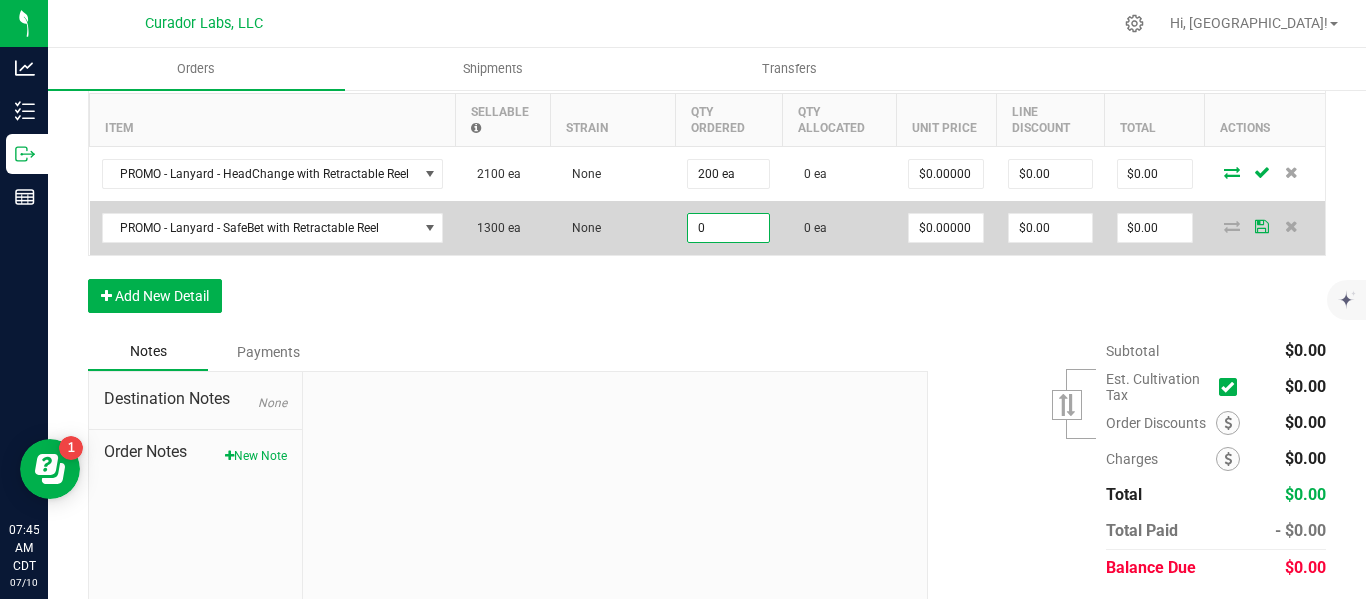 click on "0" at bounding box center [728, 228] 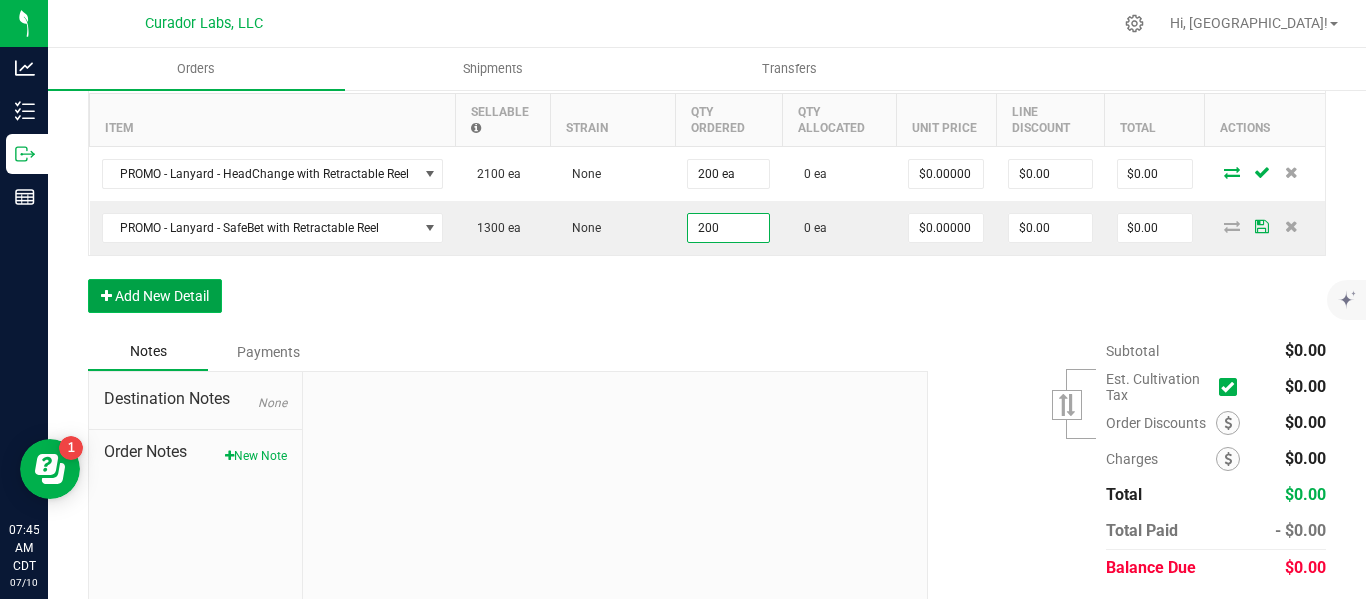 type on "200 ea" 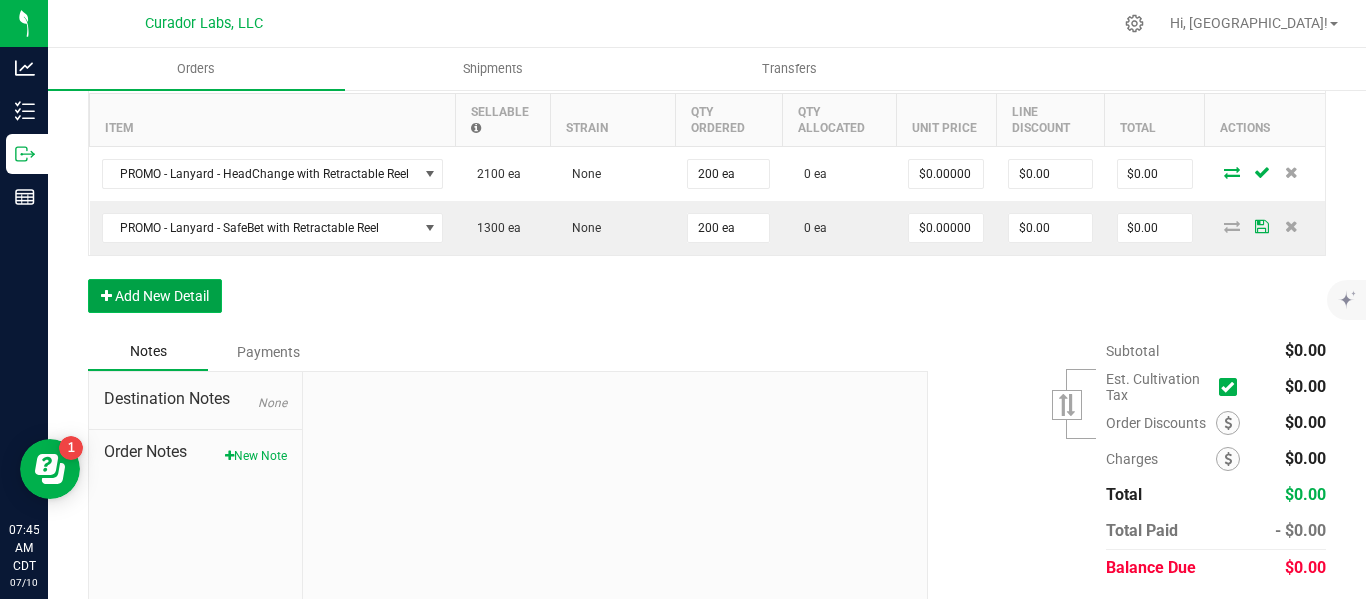 click on "Add New Detail" at bounding box center [155, 296] 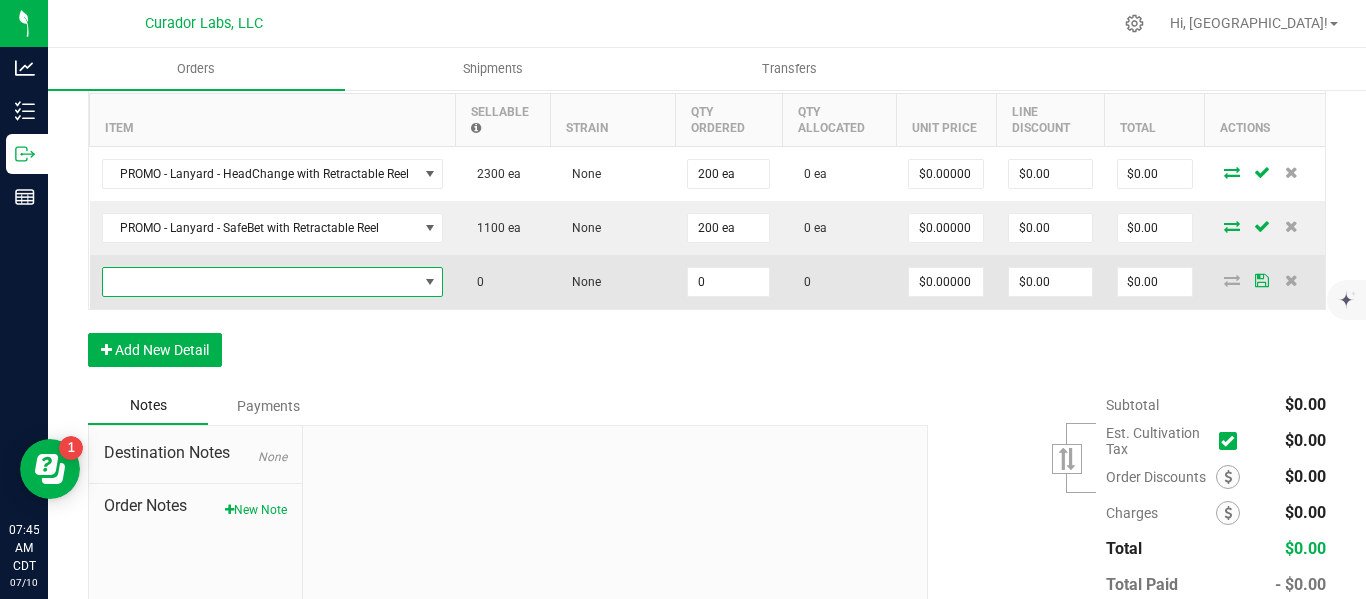 click at bounding box center [260, 282] 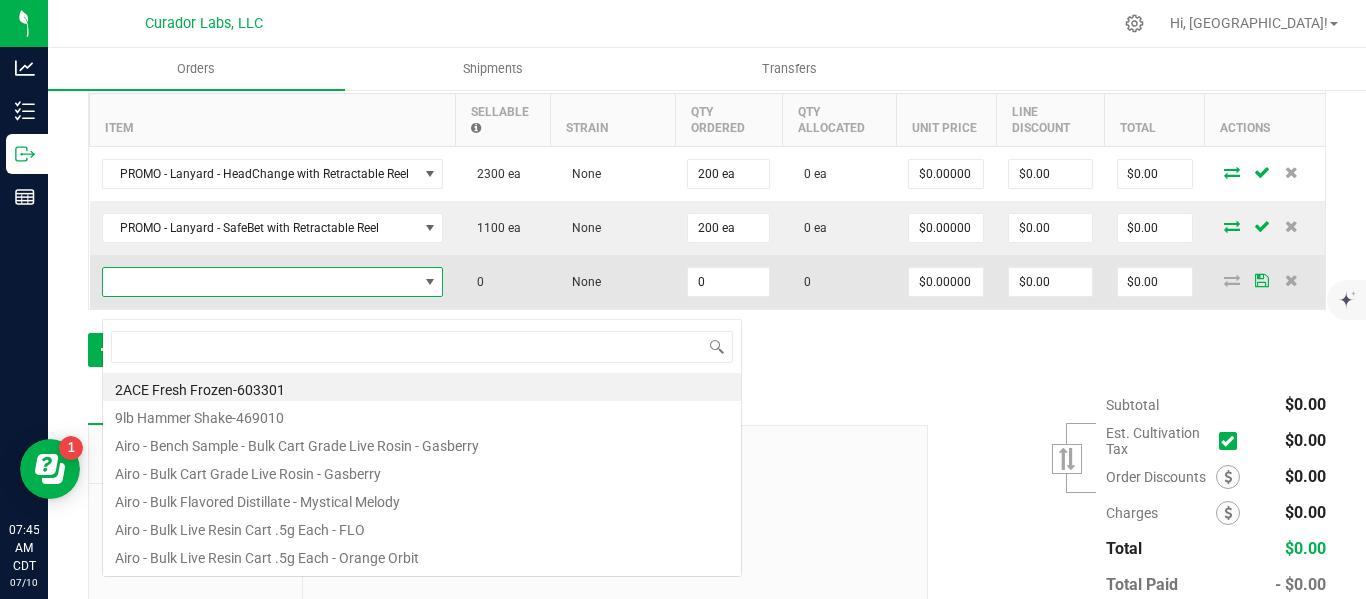 scroll, scrollTop: 99970, scrollLeft: 99660, axis: both 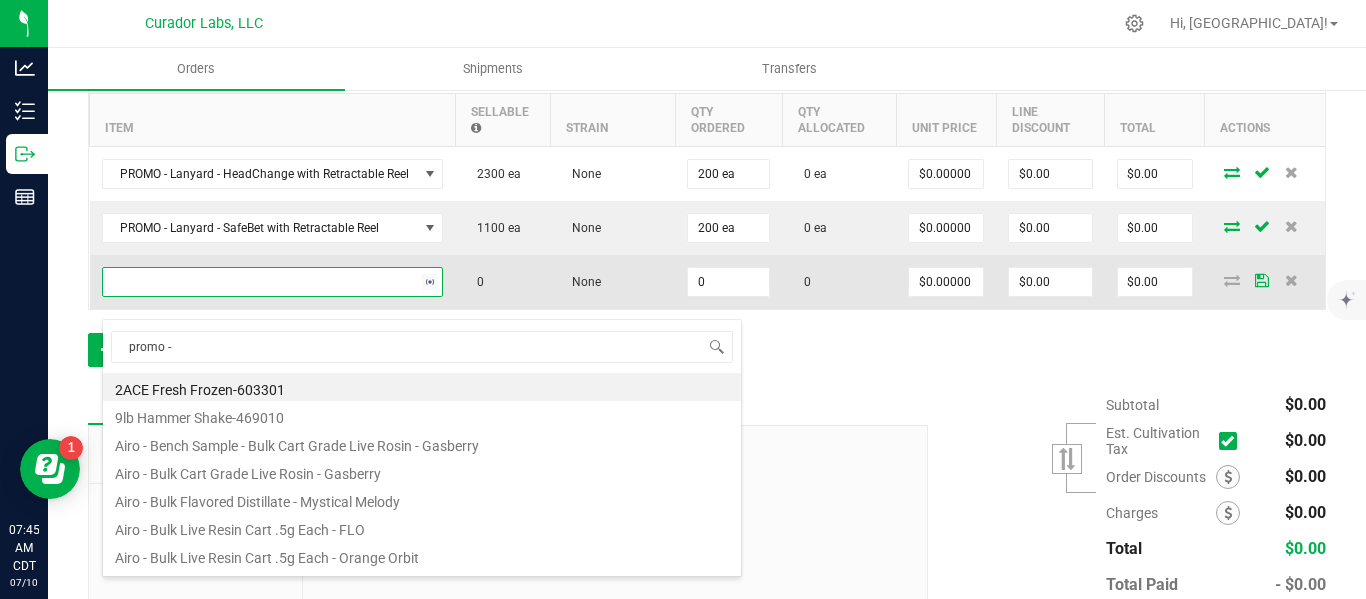 type on "promo -" 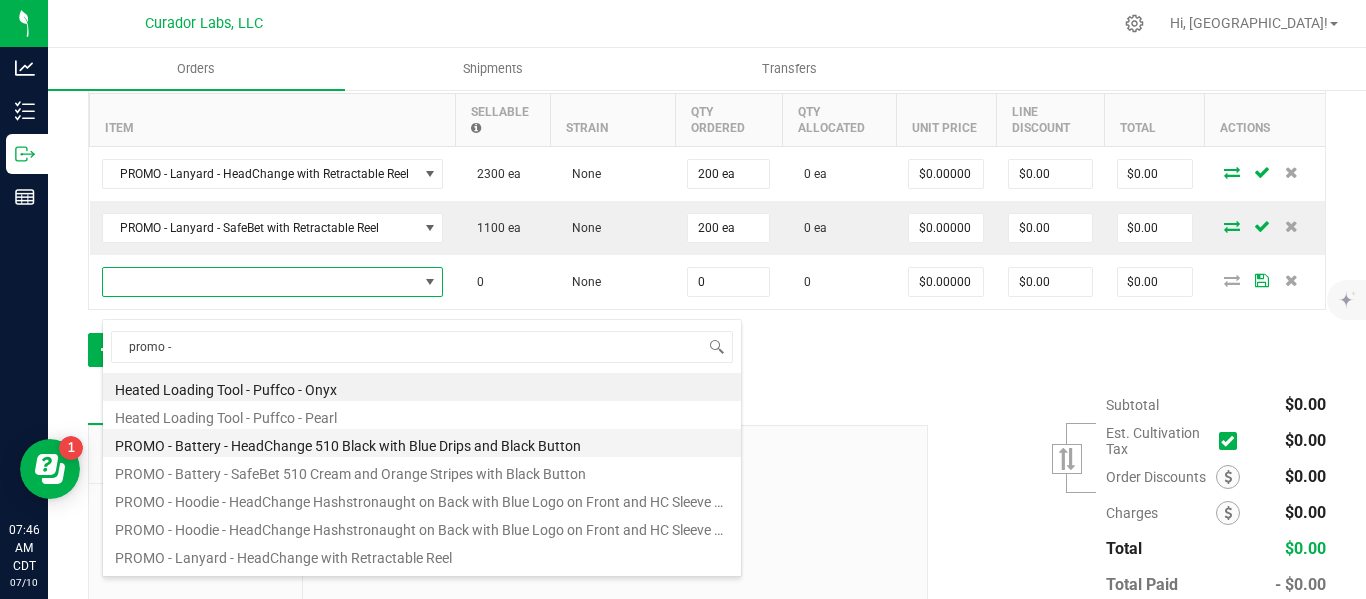 click on "PROMO - Battery - HeadChange 510 Black with Blue Drips and Black Button" at bounding box center (422, 443) 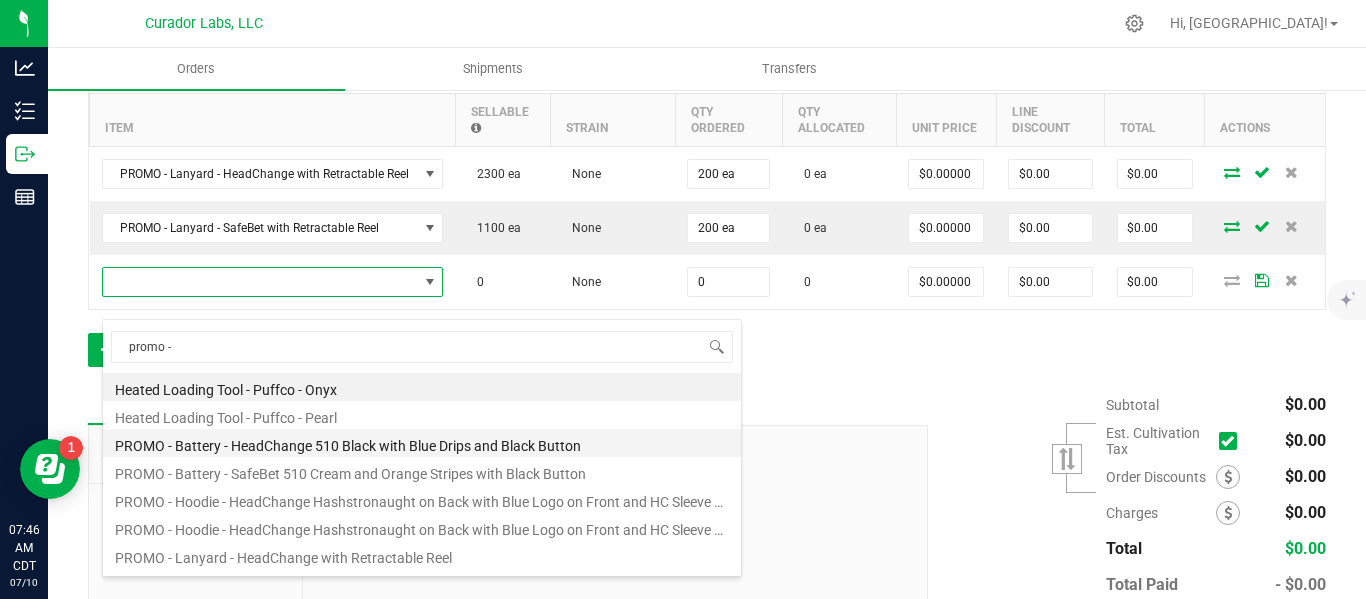 type on "0 ea" 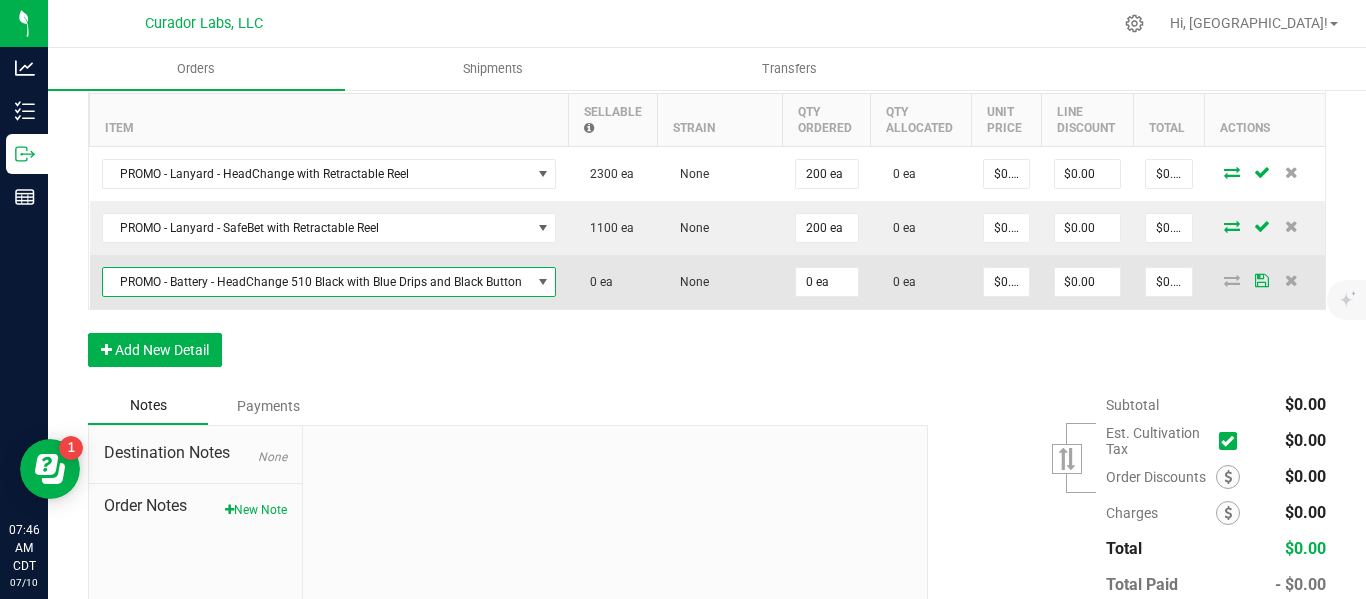 click on "PROMO - Battery - HeadChange 510 Black with Blue Drips and Black Button" at bounding box center (317, 282) 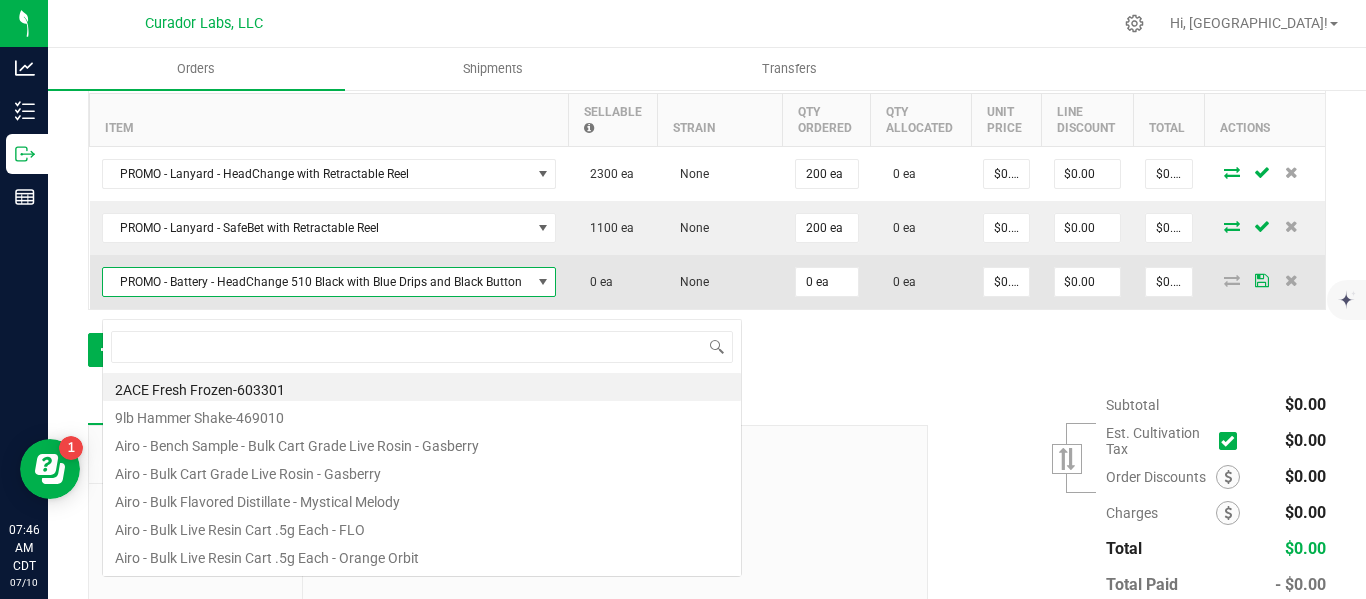 scroll, scrollTop: 99970, scrollLeft: 99548, axis: both 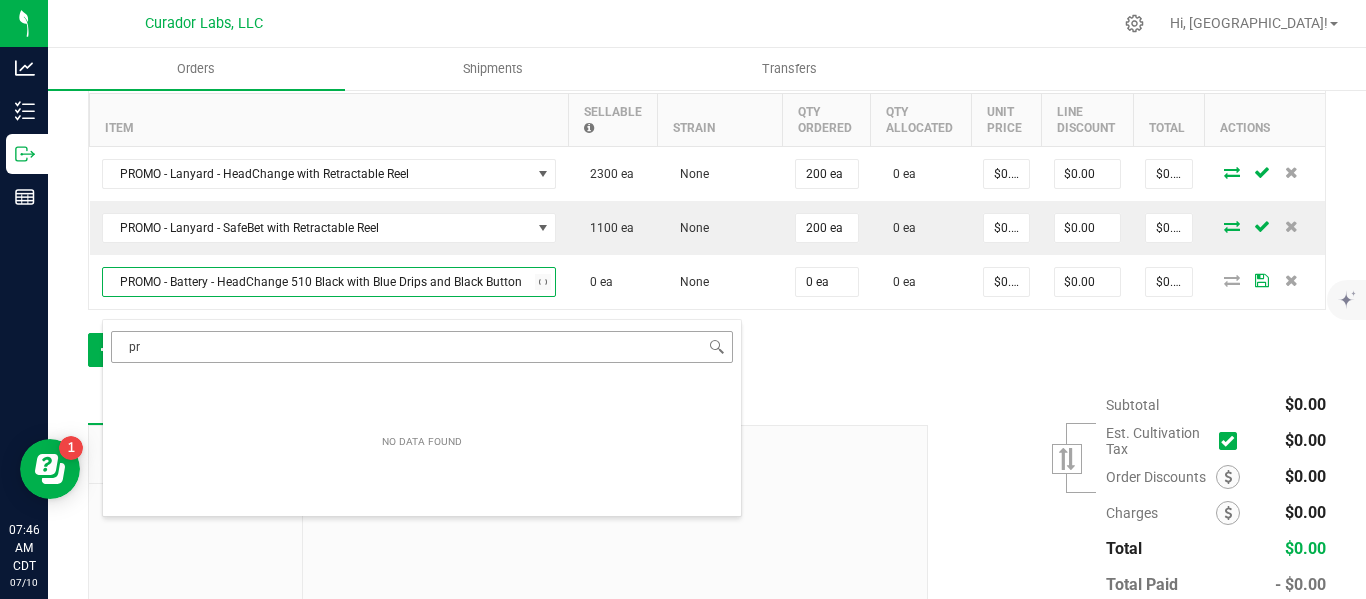 type on "p" 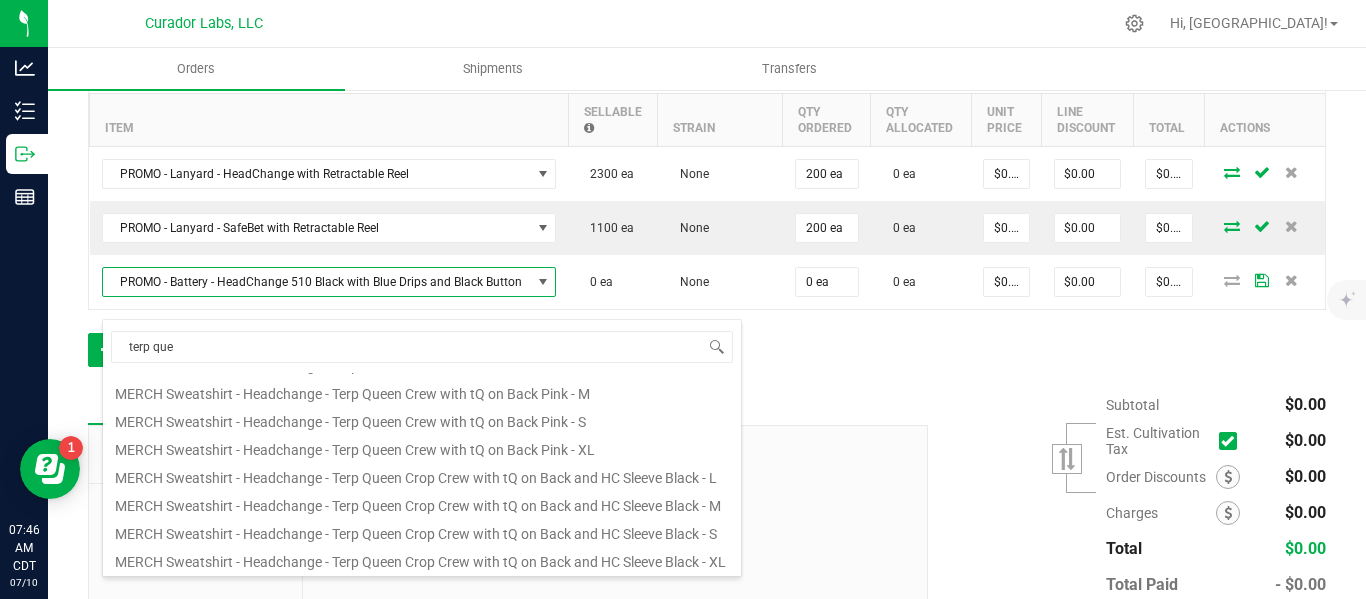 scroll, scrollTop: 0, scrollLeft: 0, axis: both 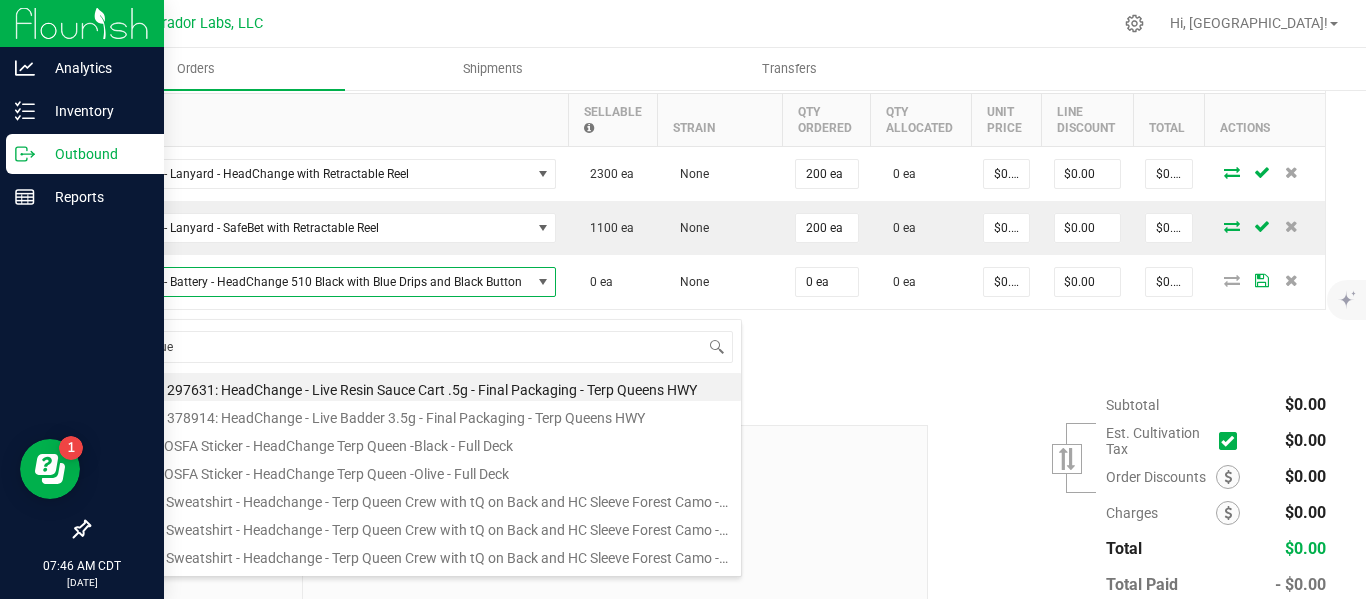 drag, startPoint x: 404, startPoint y: 342, endPoint x: 4, endPoint y: 364, distance: 400.60455 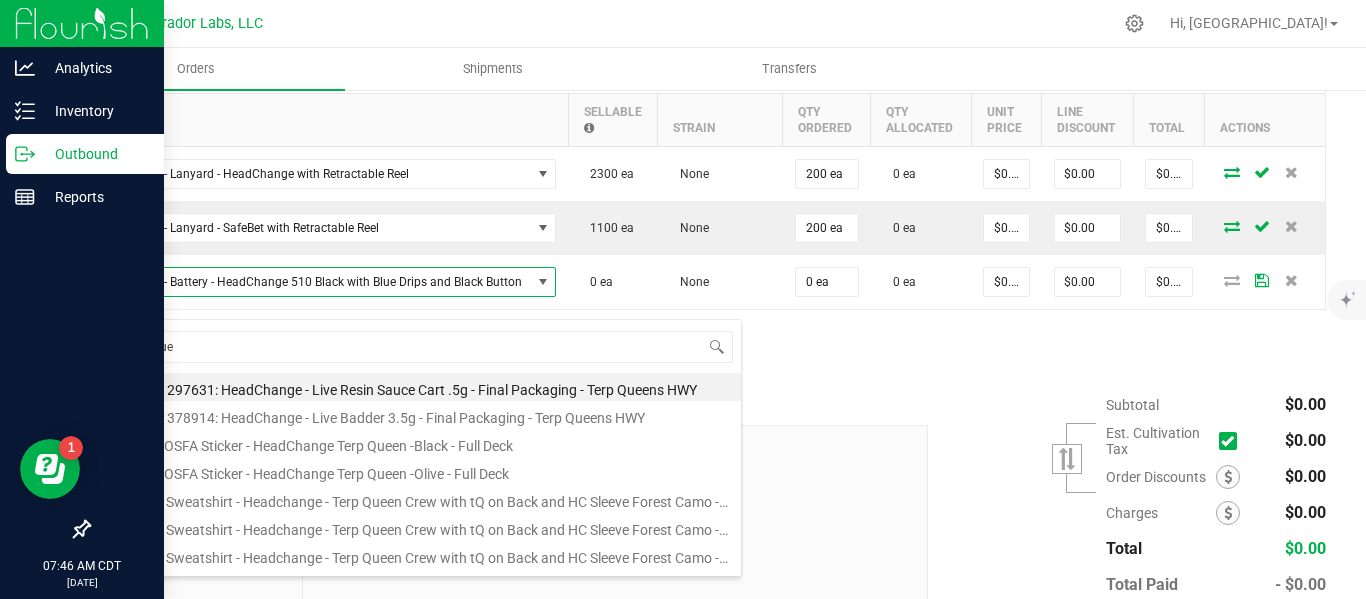 click on "Analytics Inventory Outbound Reports 07:46 AM CDT [DATE]  07/10   Curador Labs, LLC   Hi, [GEOGRAPHIC_DATA]!
Orders
Shipments
Transfers
Back to Orders
Order details   Export PDF   Done Editing   Order #   00013661   Status   Created   Order Date   [DATE] 7:44 AM CDT   Payment Status   Awaiting Payment   Invoice Date  [DATE]  Requested Delivery Date  [DATE]  Payment Terms  None  Customer PO   Sales Rep   *  [PERSON_NAME]  Transfer Type  *" at bounding box center [683, 299] 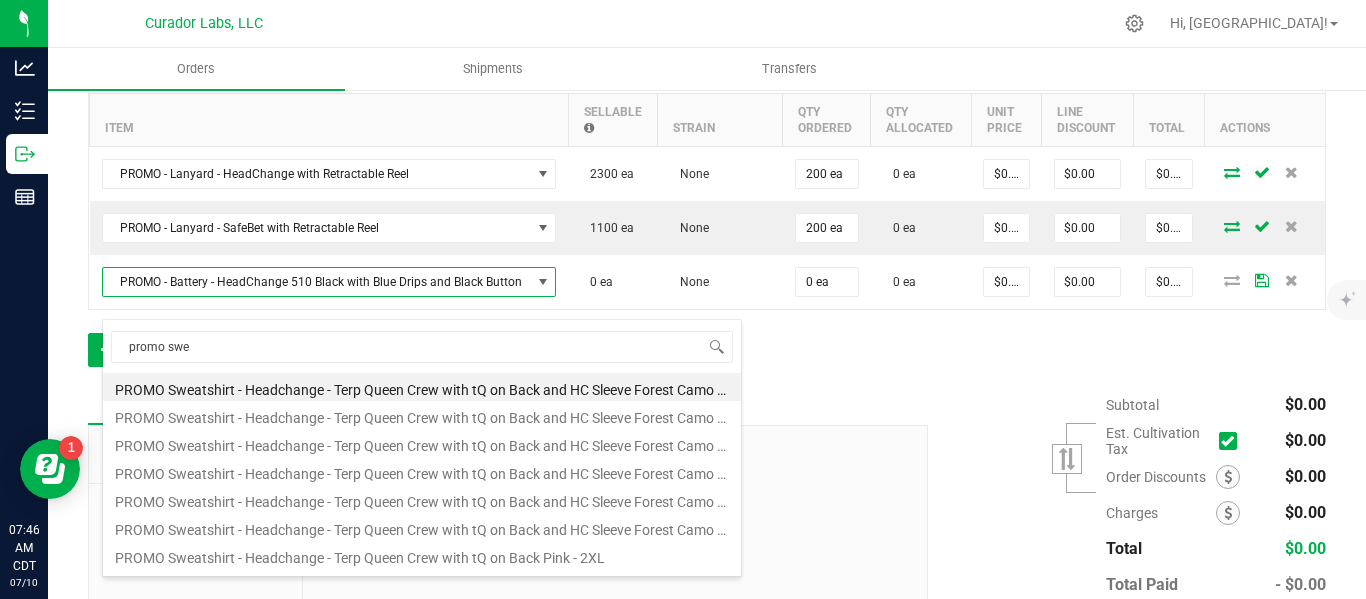 type on "promo swea" 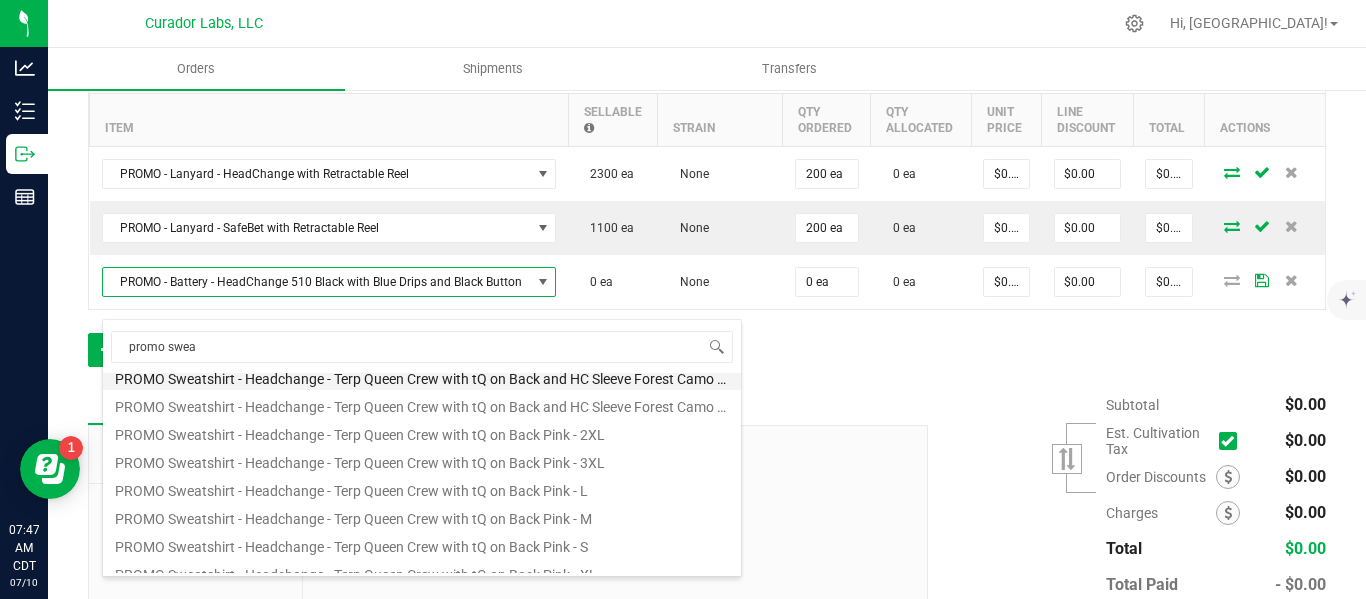 scroll, scrollTop: 124, scrollLeft: 0, axis: vertical 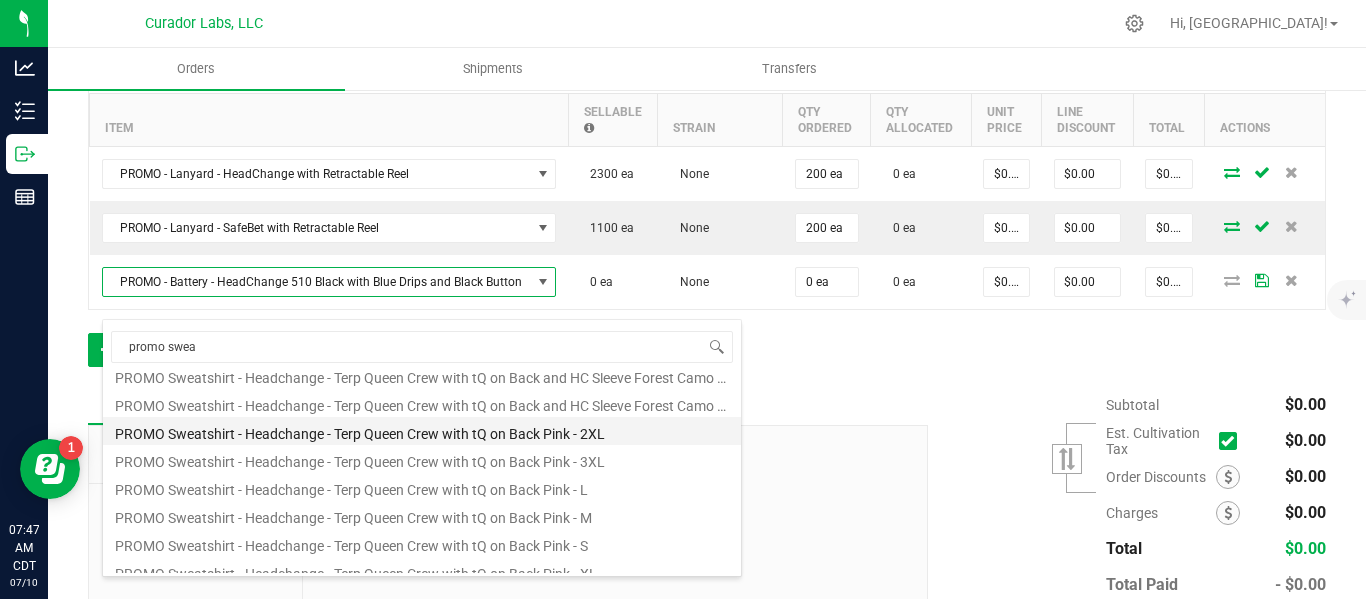 click on "PROMO Sweatshirt - Headchange - Terp Queen Crew with tQ on Back Pink - 2XL" at bounding box center (422, 431) 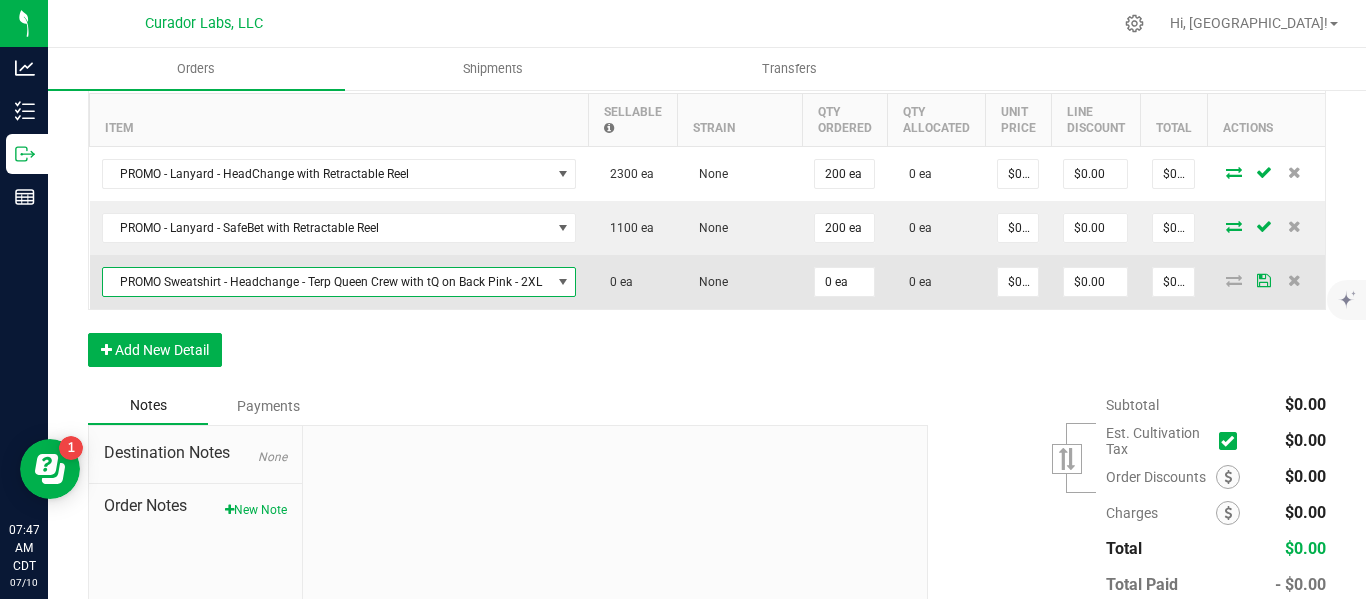 click on "PROMO Sweatshirt - Headchange - Terp Queen Crew with tQ on Back Pink - 2XL" at bounding box center [327, 282] 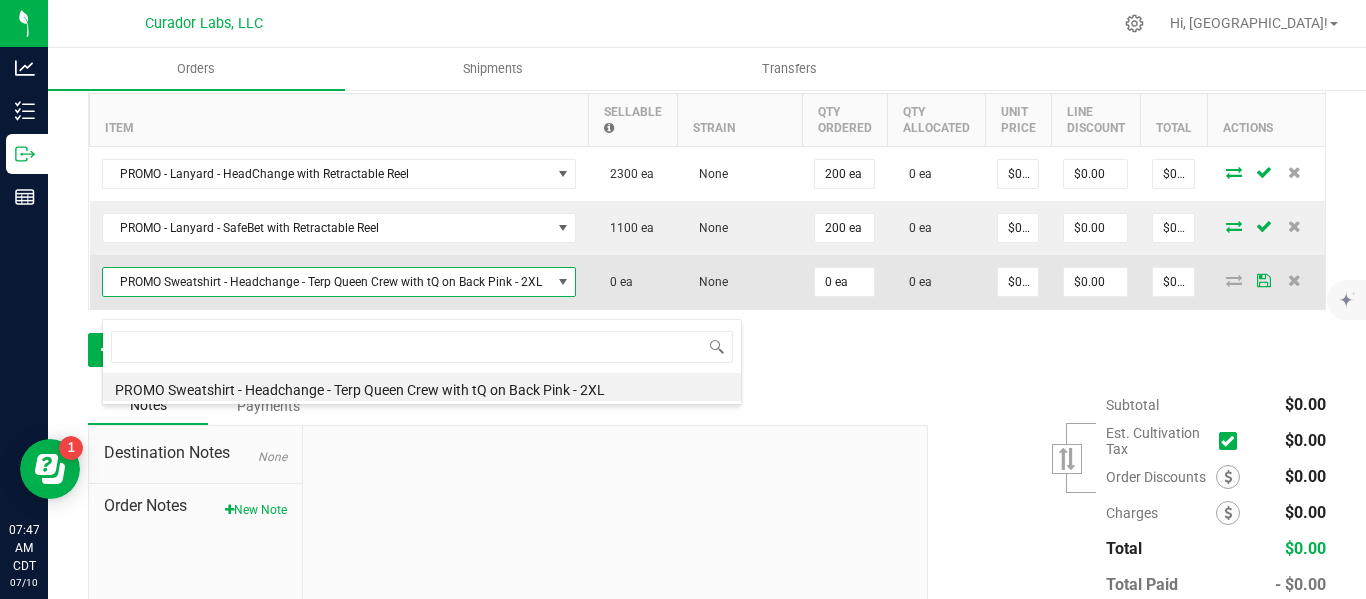 scroll, scrollTop: 99970, scrollLeft: 99526, axis: both 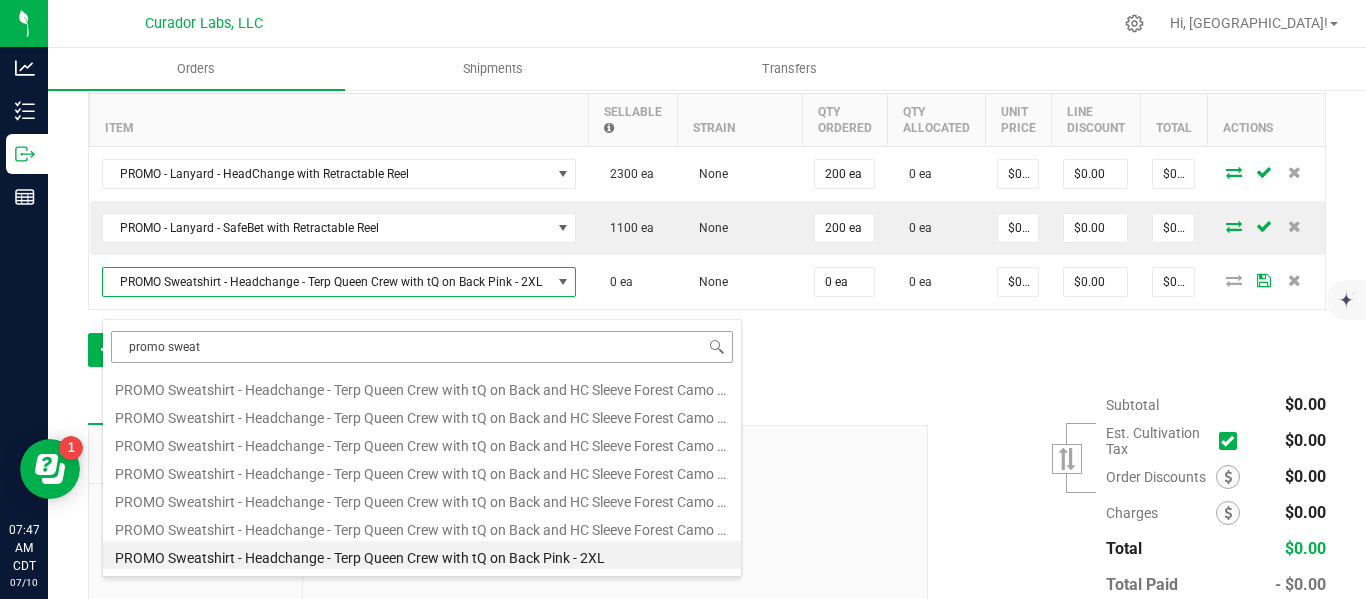 type on "promo sweats" 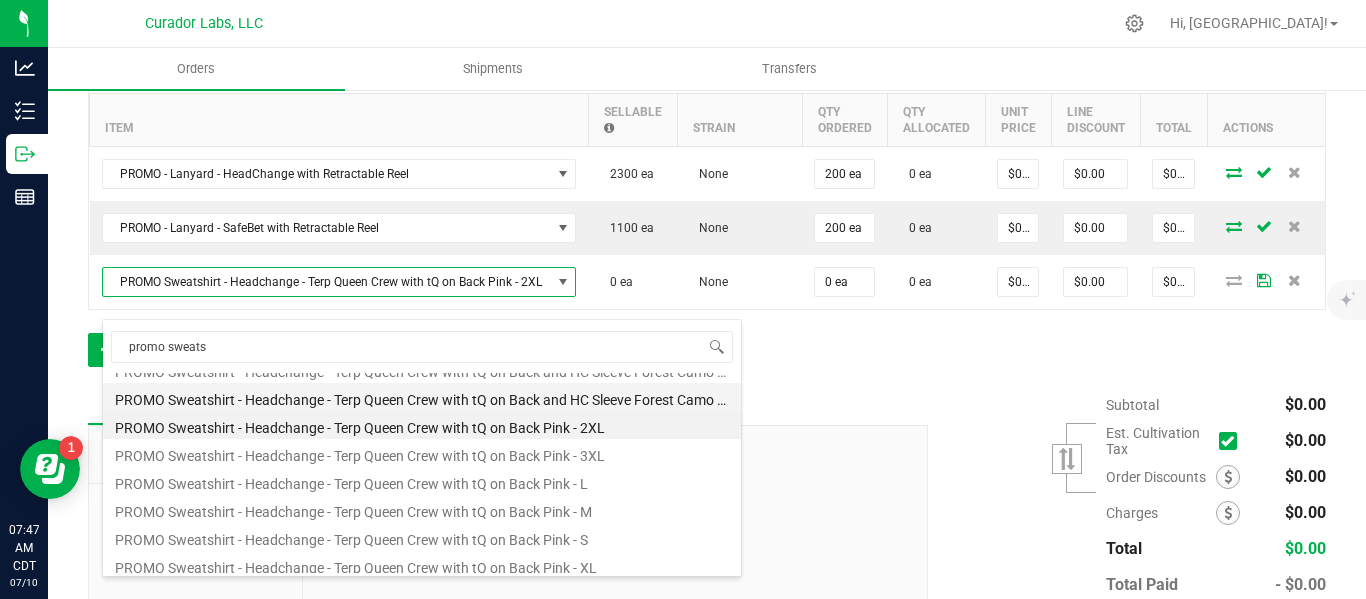 scroll, scrollTop: 132, scrollLeft: 0, axis: vertical 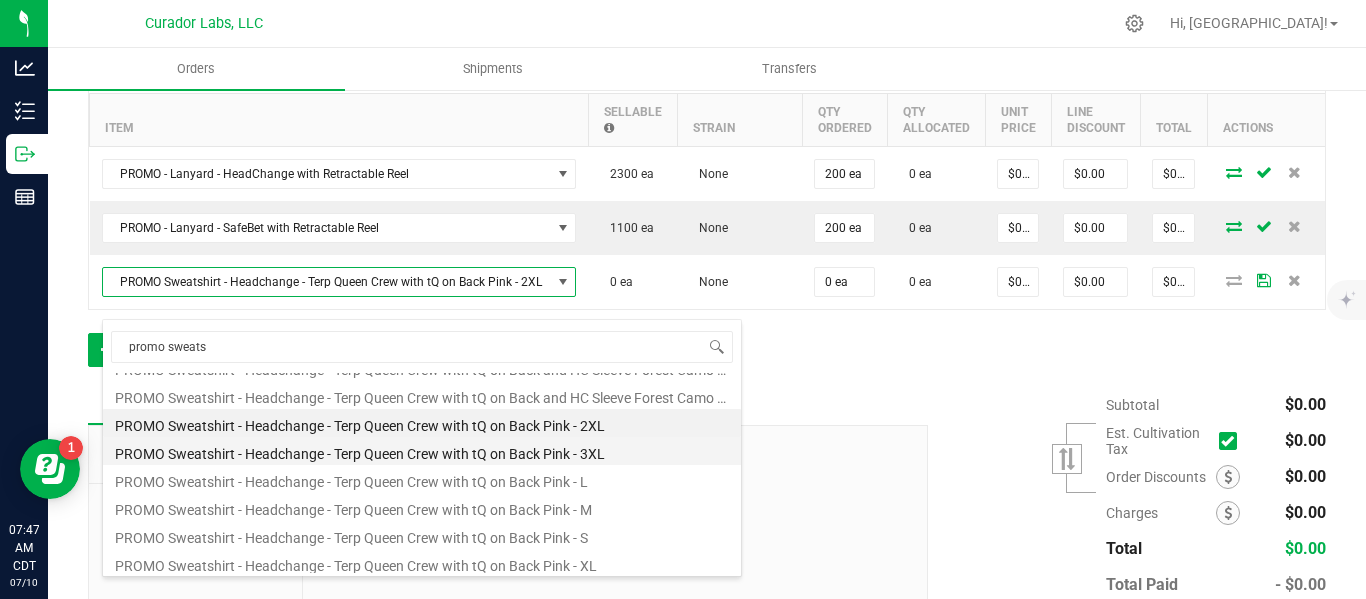 click on "PROMO Sweatshirt - Headchange - Terp Queen Crew with tQ on Back Pink - 3XL" at bounding box center [422, 451] 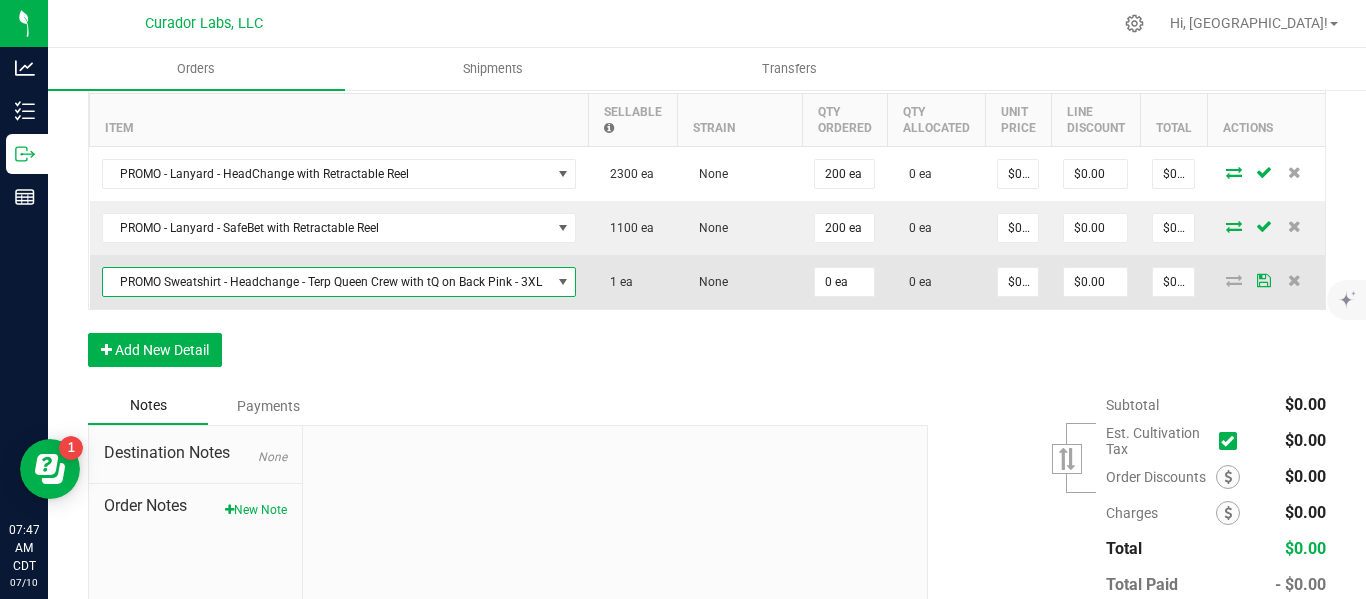 click on "PROMO Sweatshirt - Headchange - Terp Queen Crew with tQ on Back Pink - 3XL" at bounding box center [327, 282] 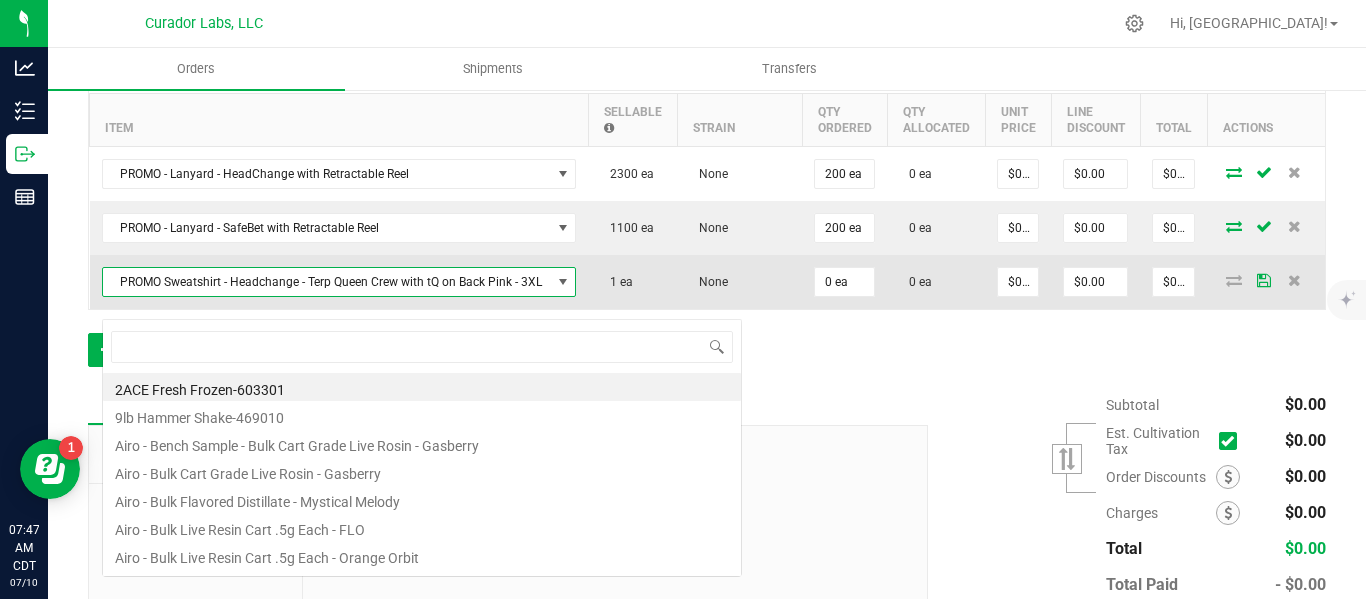 scroll, scrollTop: 99970, scrollLeft: 99526, axis: both 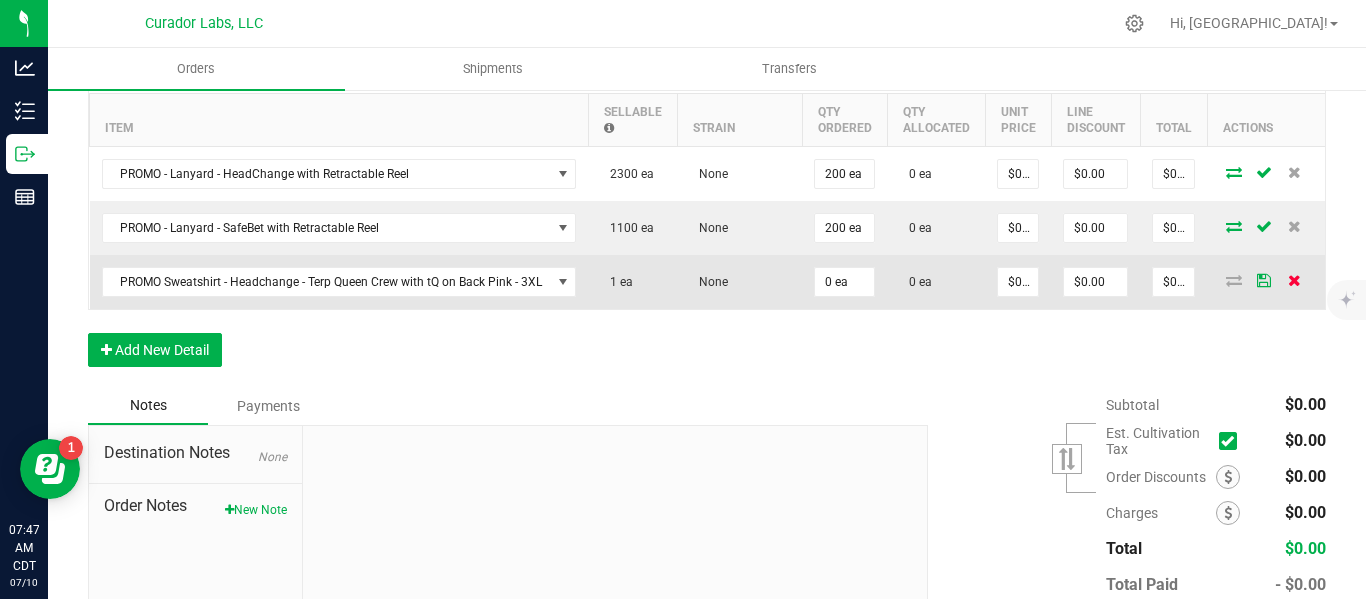 click at bounding box center [1294, 280] 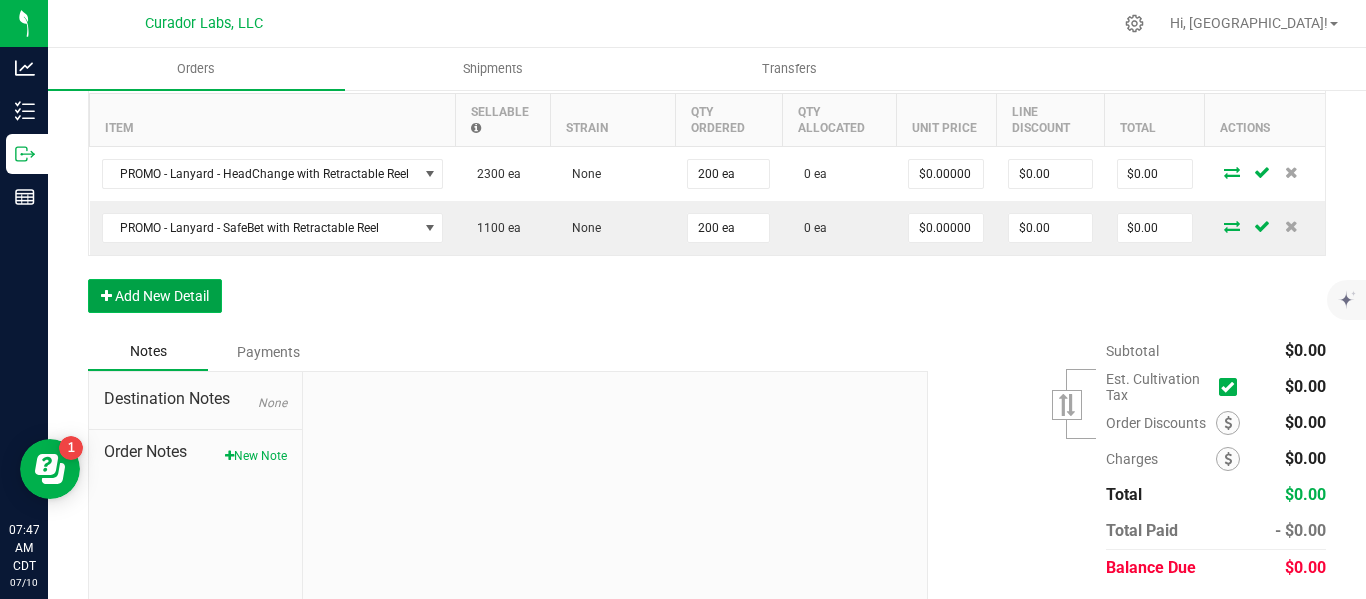 click on "Add New Detail" at bounding box center [155, 296] 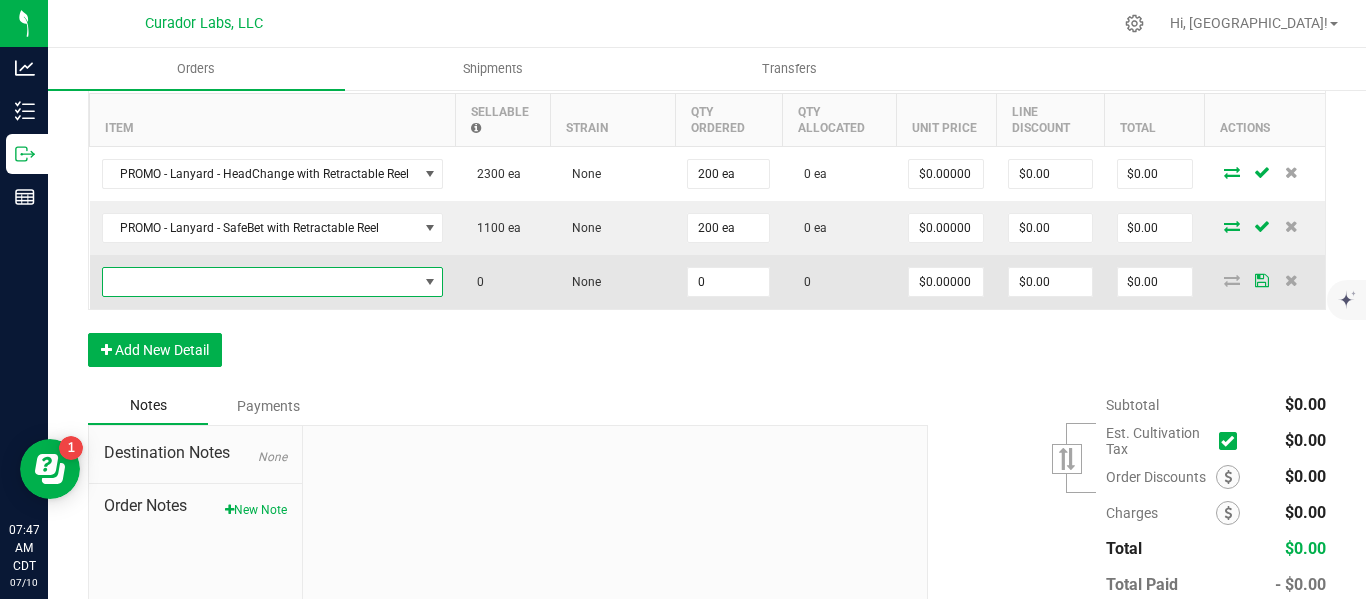click at bounding box center [260, 282] 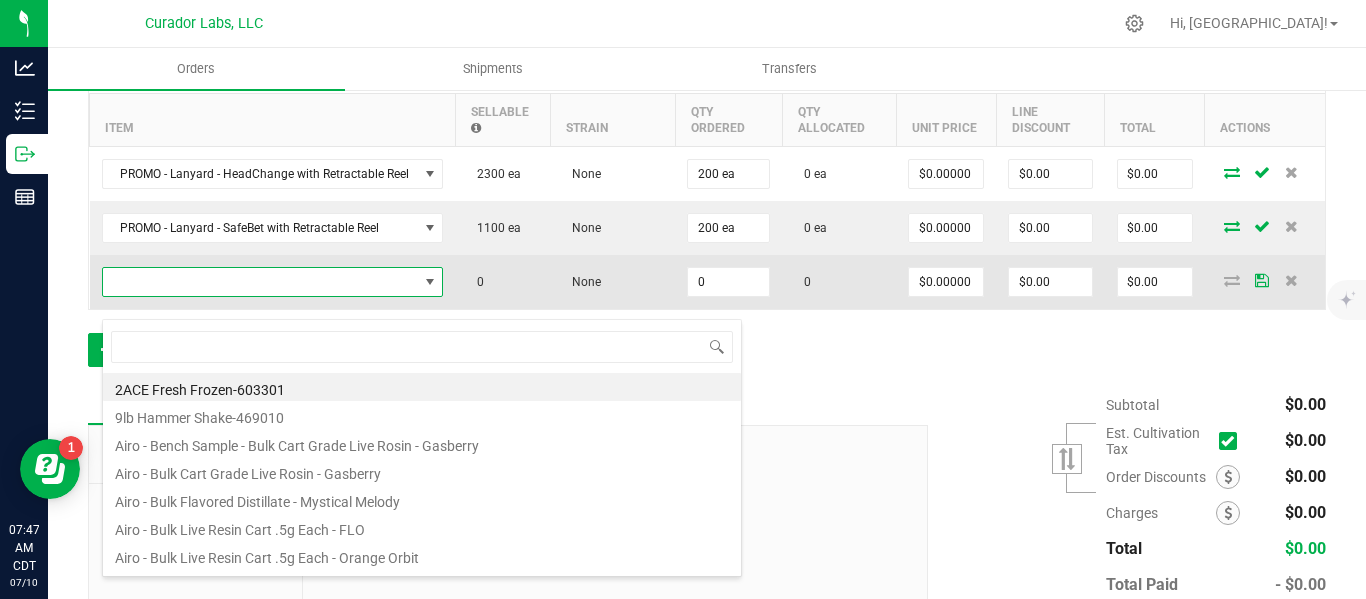 scroll, scrollTop: 99970, scrollLeft: 99660, axis: both 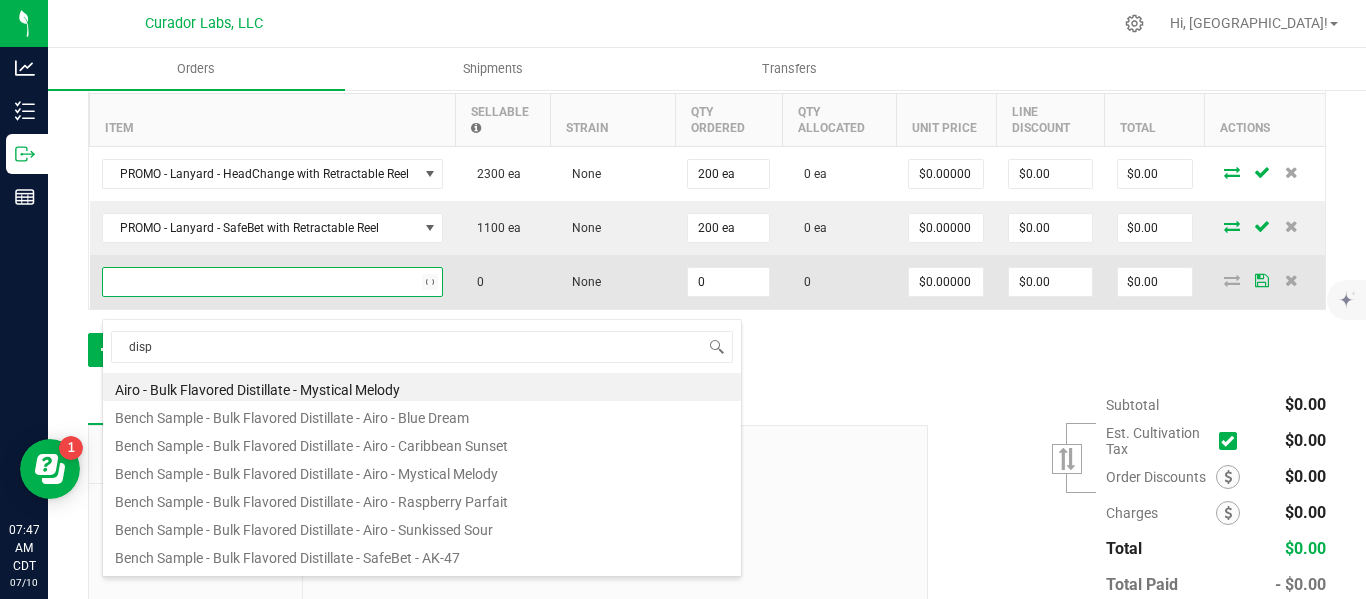 type on "displ" 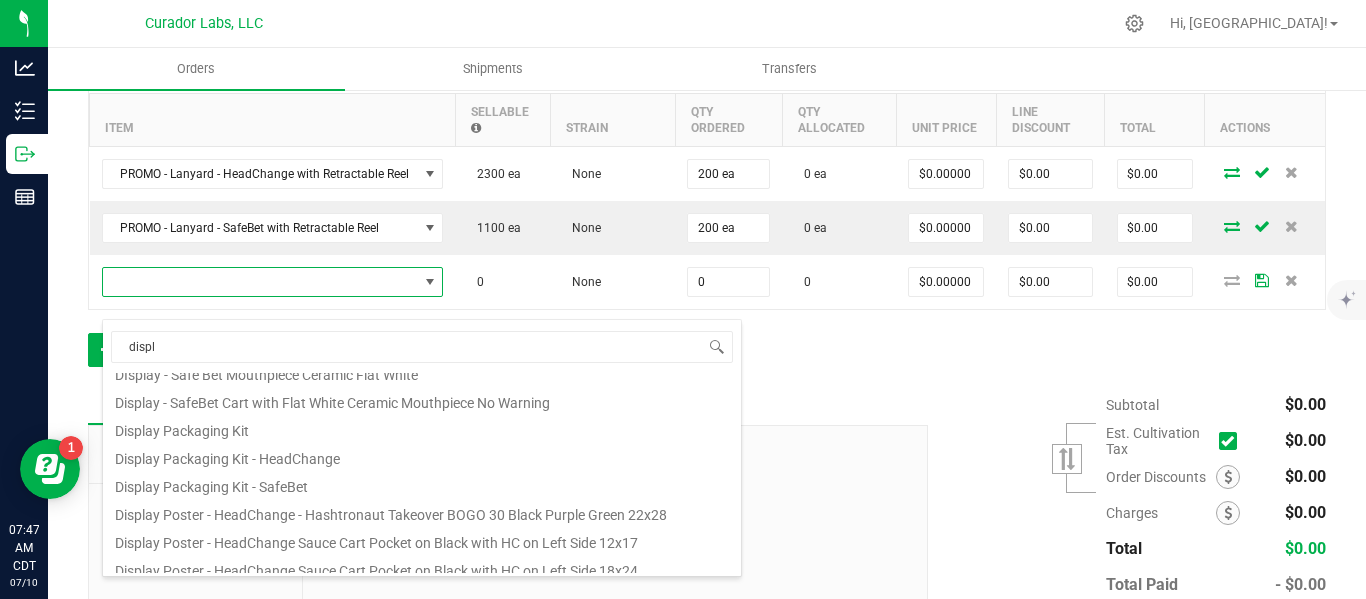 scroll, scrollTop: 156, scrollLeft: 0, axis: vertical 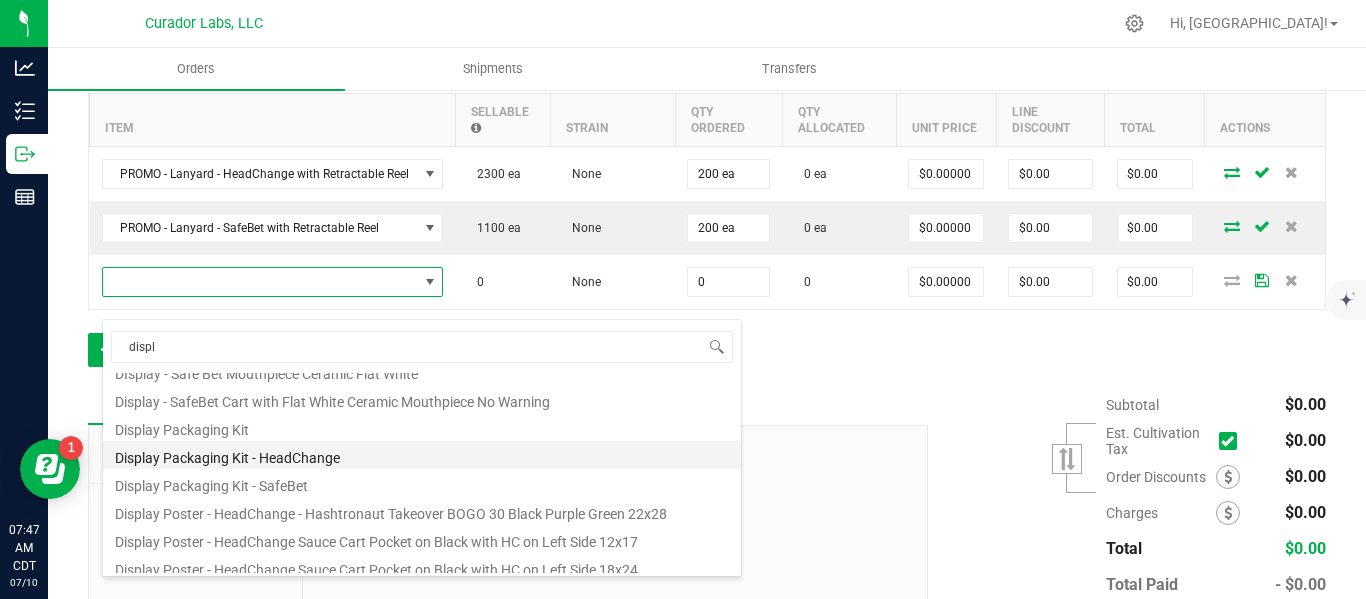 click on "Display Packaging Kit - HeadChange" at bounding box center [422, 455] 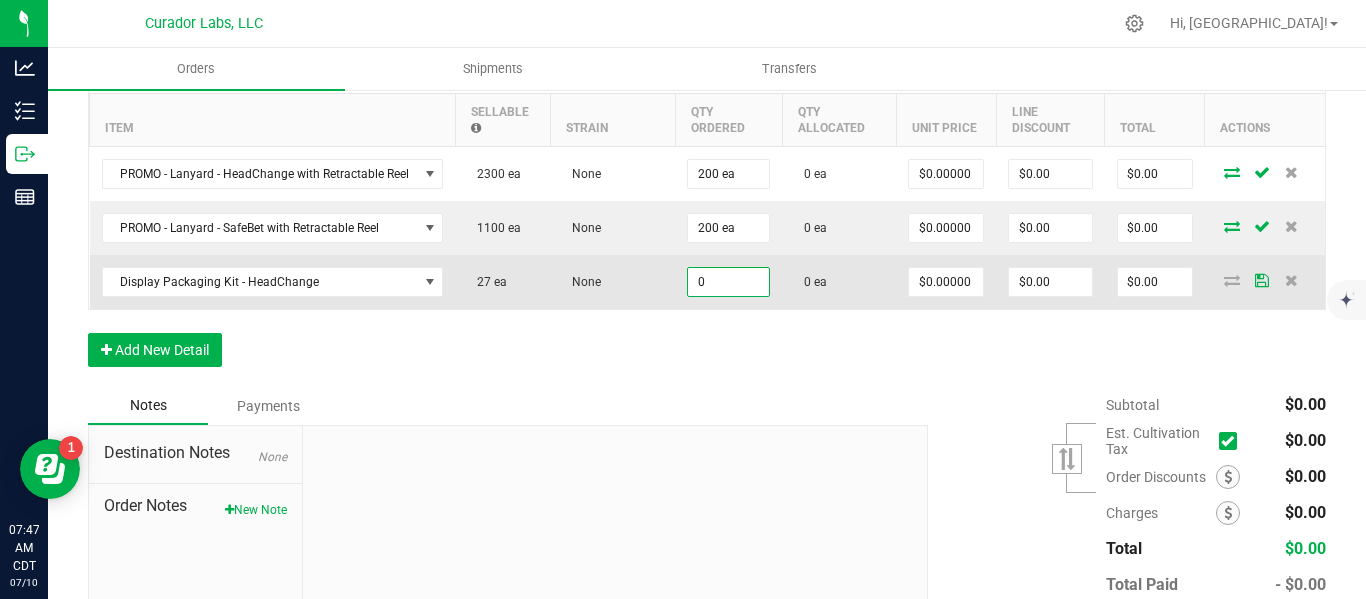 click on "0" at bounding box center [728, 282] 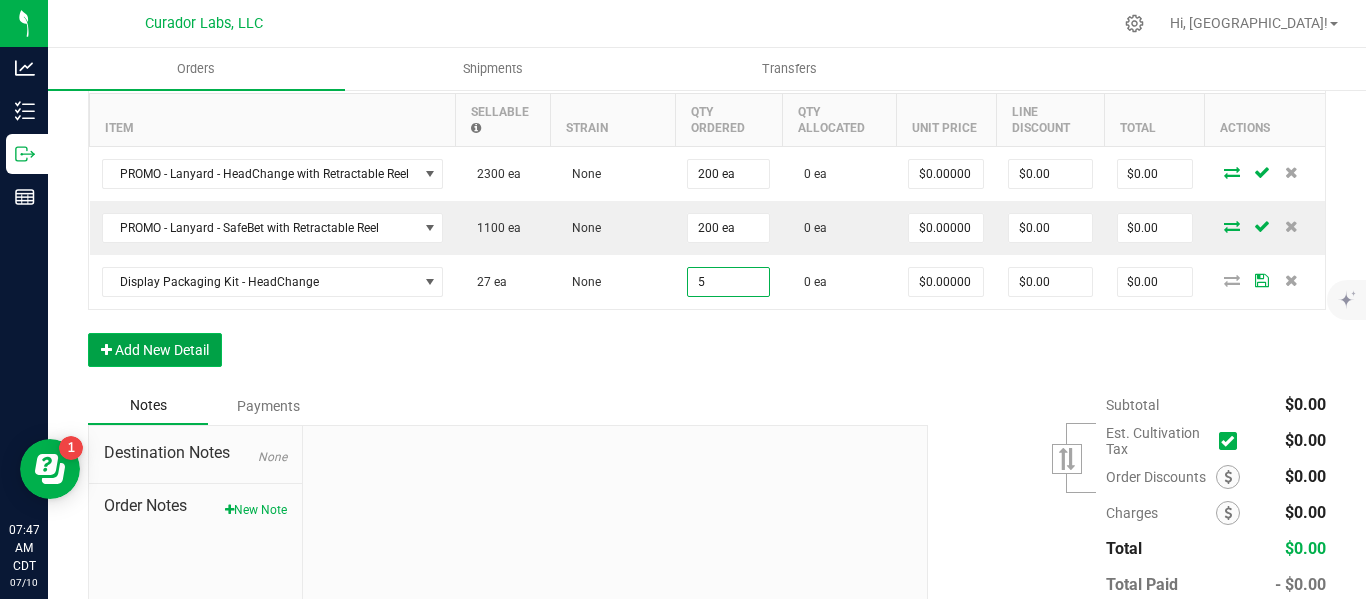 type on "5 ea" 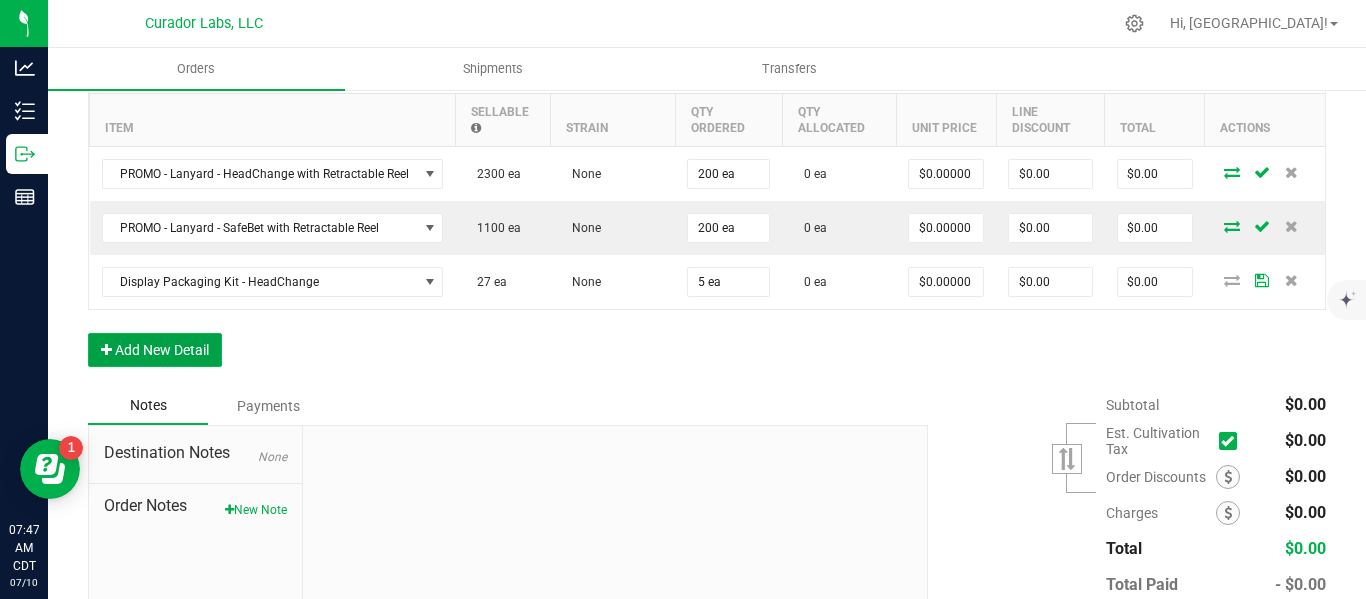 click on "Add New Detail" at bounding box center (155, 350) 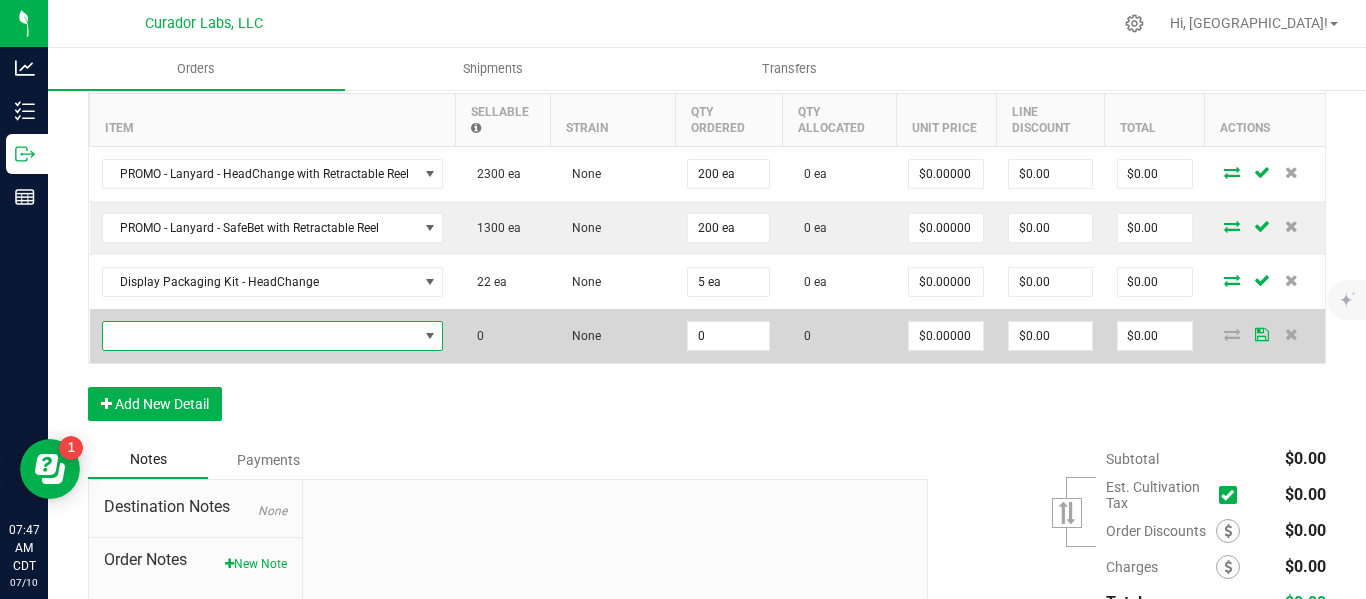 click at bounding box center [260, 336] 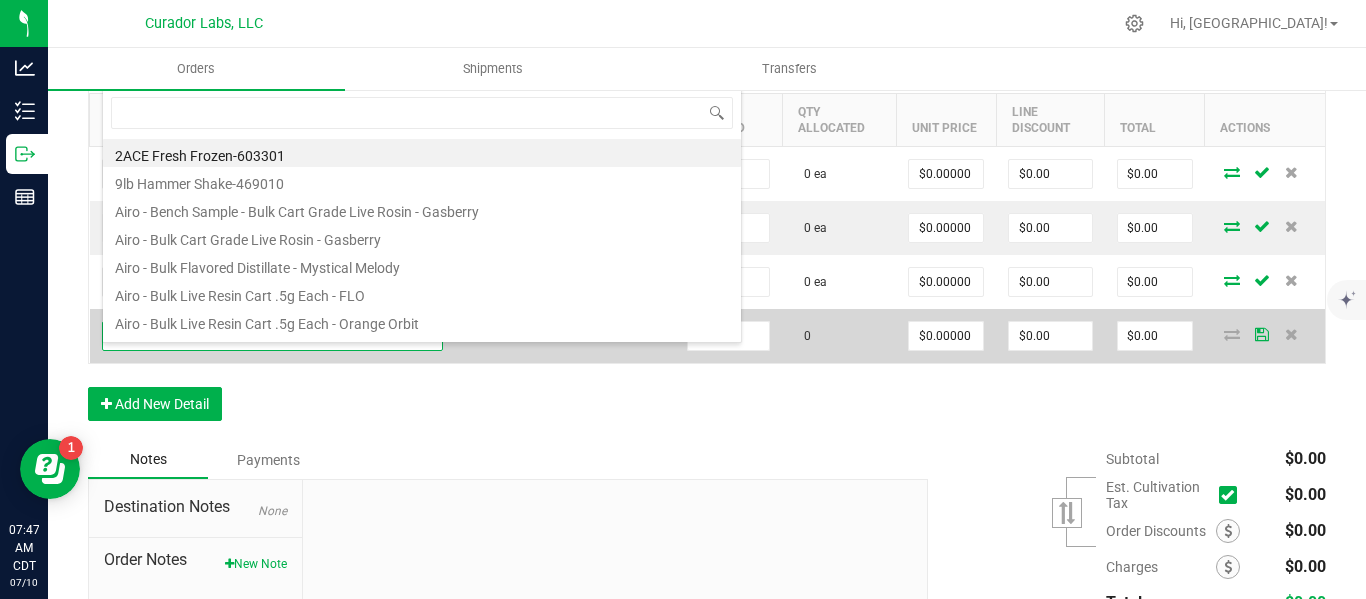 scroll, scrollTop: 99970, scrollLeft: 99660, axis: both 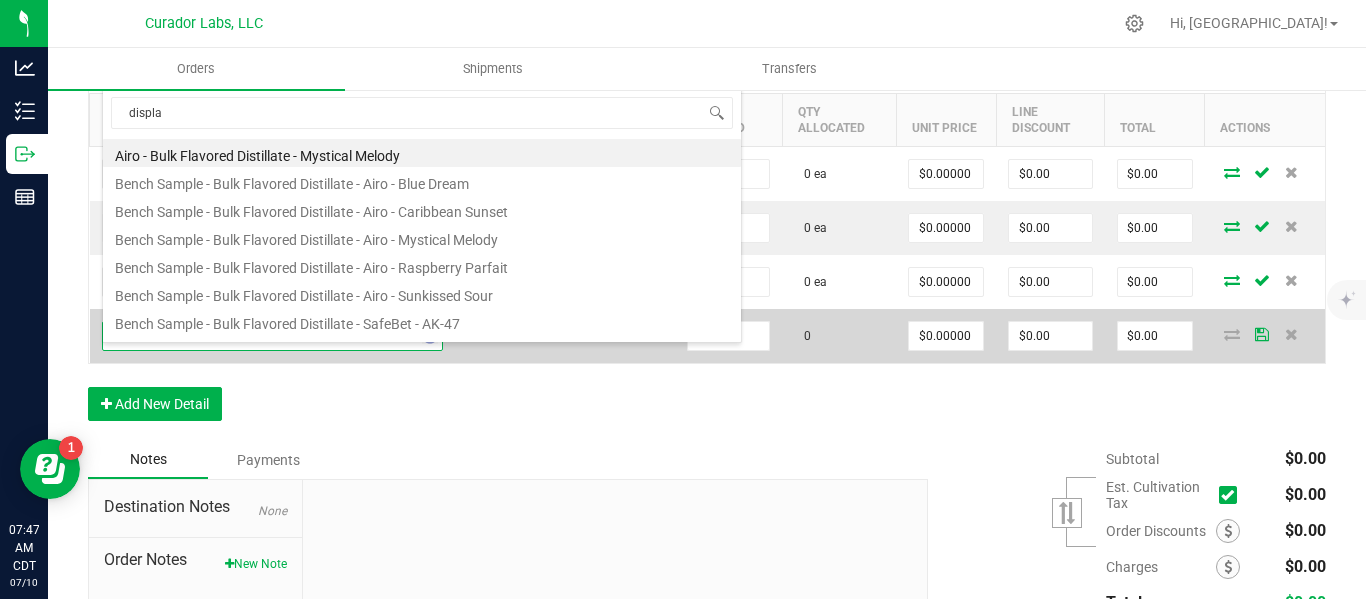 type on "display" 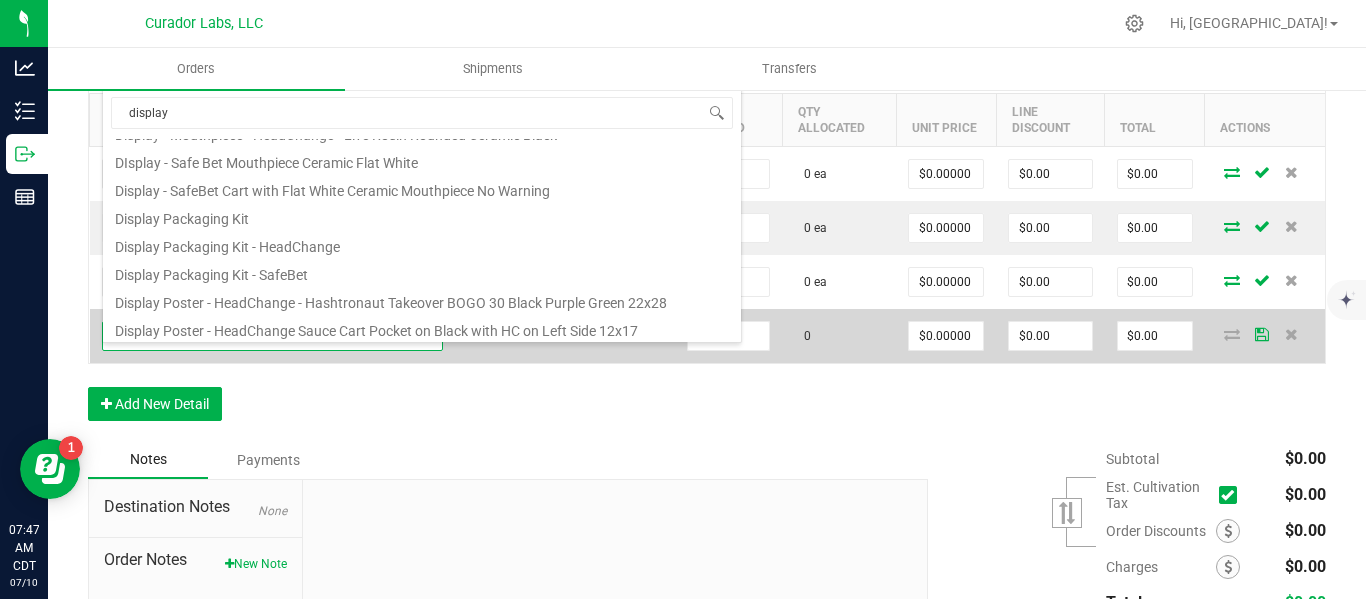 scroll, scrollTop: 199, scrollLeft: 0, axis: vertical 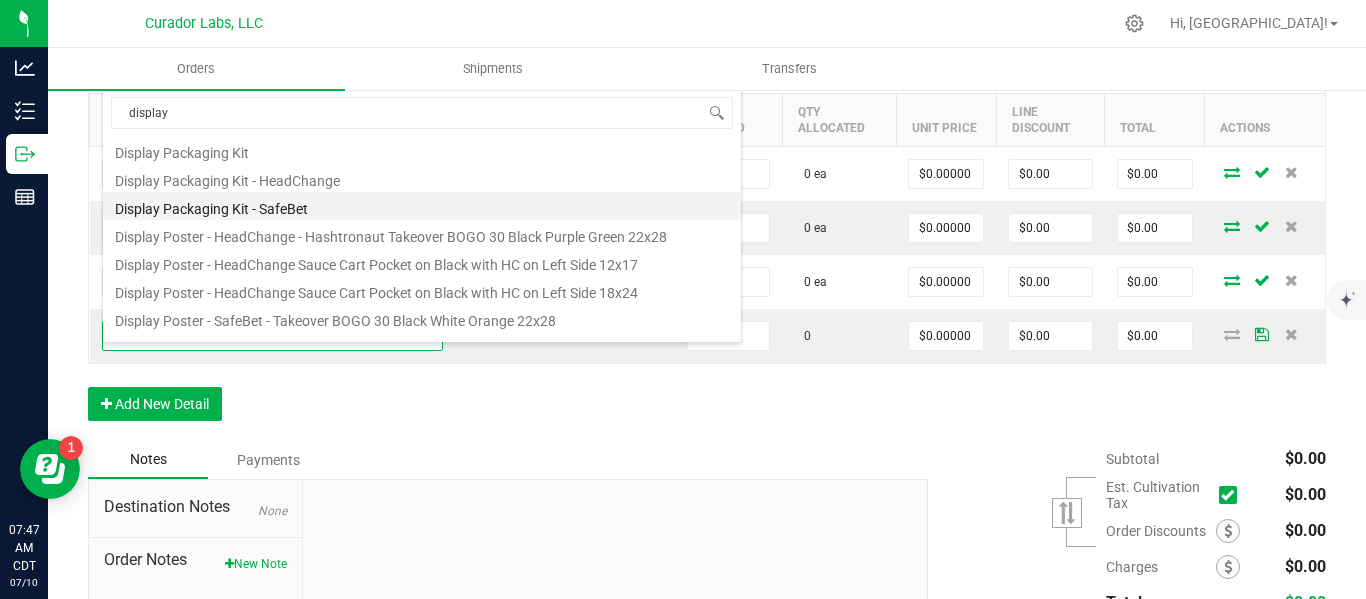 click on "Display Packaging Kit - SafeBet" at bounding box center (422, 206) 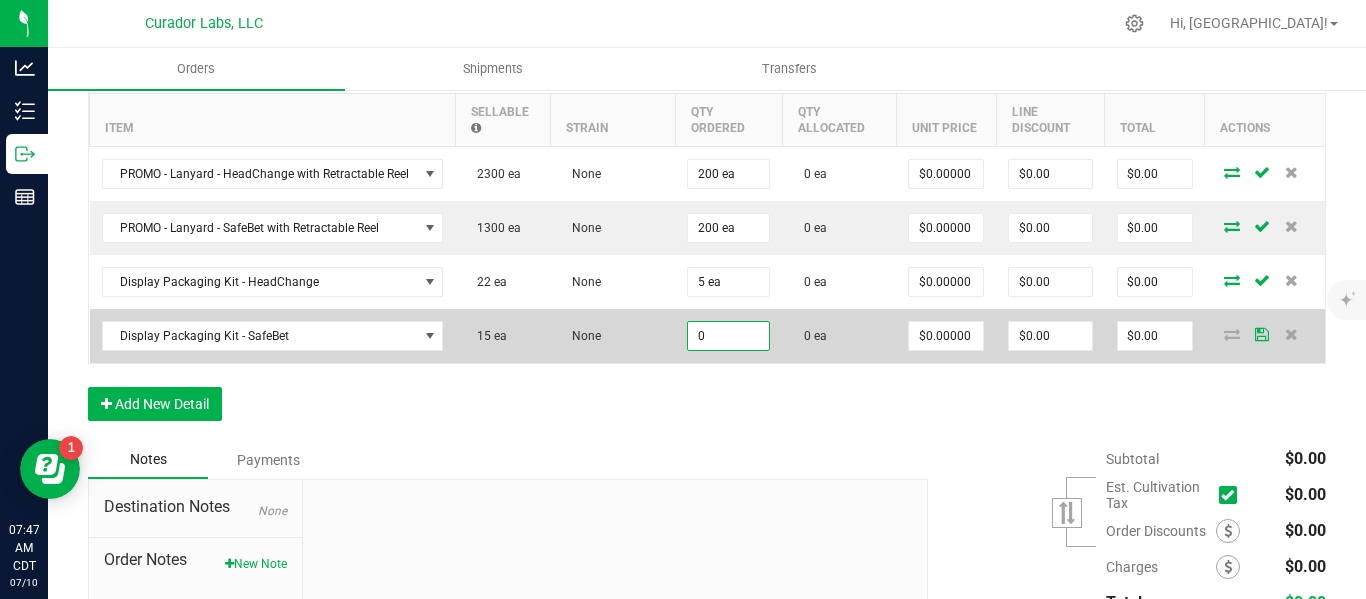click on "0" at bounding box center [728, 336] 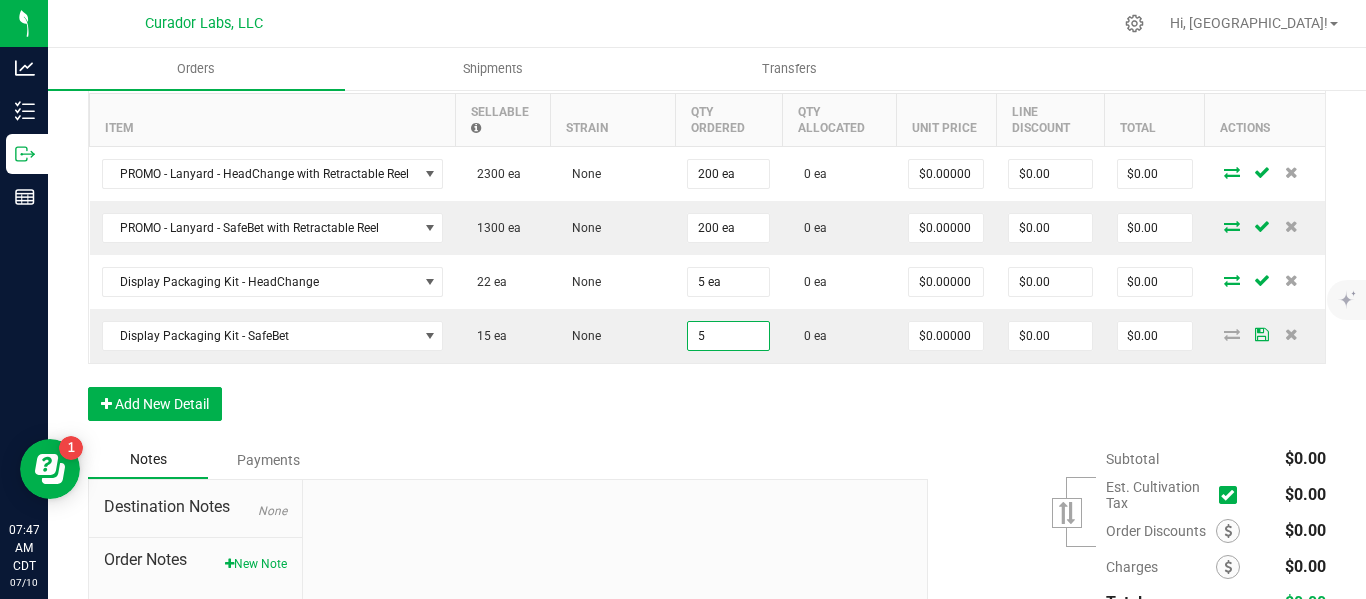 type on "5 ea" 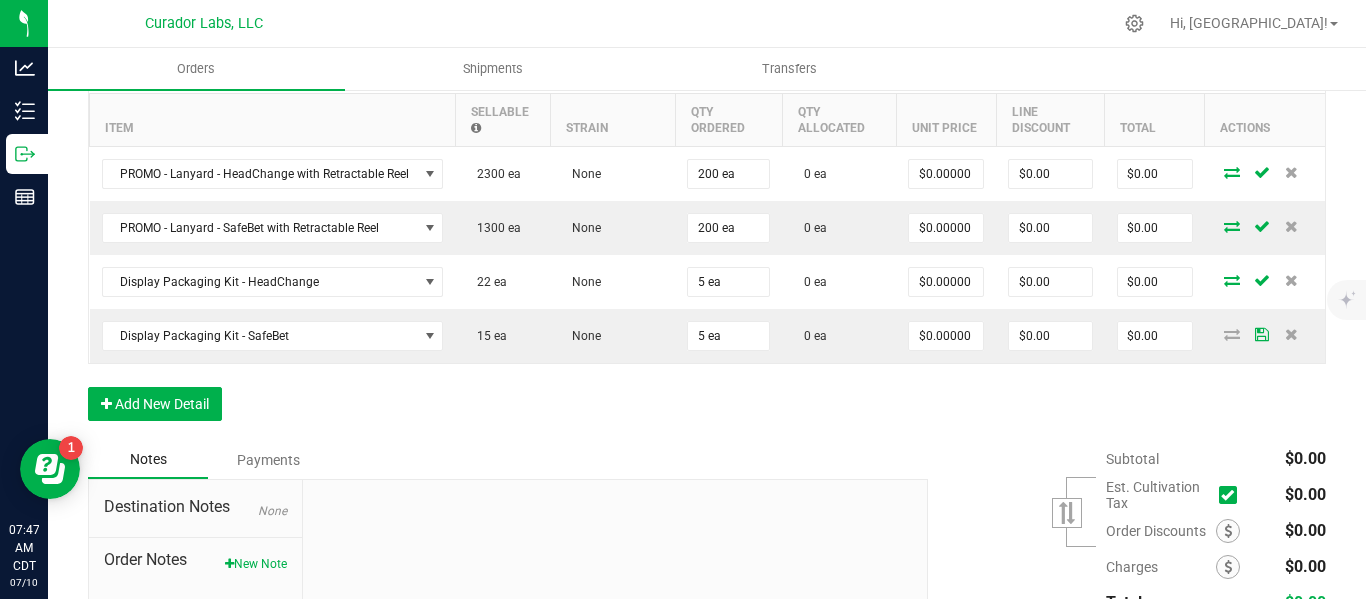 click on "Order Details Print All Labels Item  Sellable  Strain Qty Ordered Qty Allocated Unit Price Line Discount Total Actions PROMO - Lanyard - HeadChange with Retractable Reel  2300 ea   None  200 ea  0 ea  $0.00000 $0.00 $0.00 PROMO - Lanyard - SafeBet with Retractable Reel  1300 ea   None  200 ea  0 ea  $0.00000 $0.00 $0.00 Display Packaging Kit - HeadChange  22 ea   None  5 ea  0 ea  $0.00000 $0.00 $0.00 Display Packaging Kit - SafeBet  15 ea   None  5 ea  0 ea  $0.00000 $0.00 $0.00
Add New Detail" at bounding box center [707, 241] 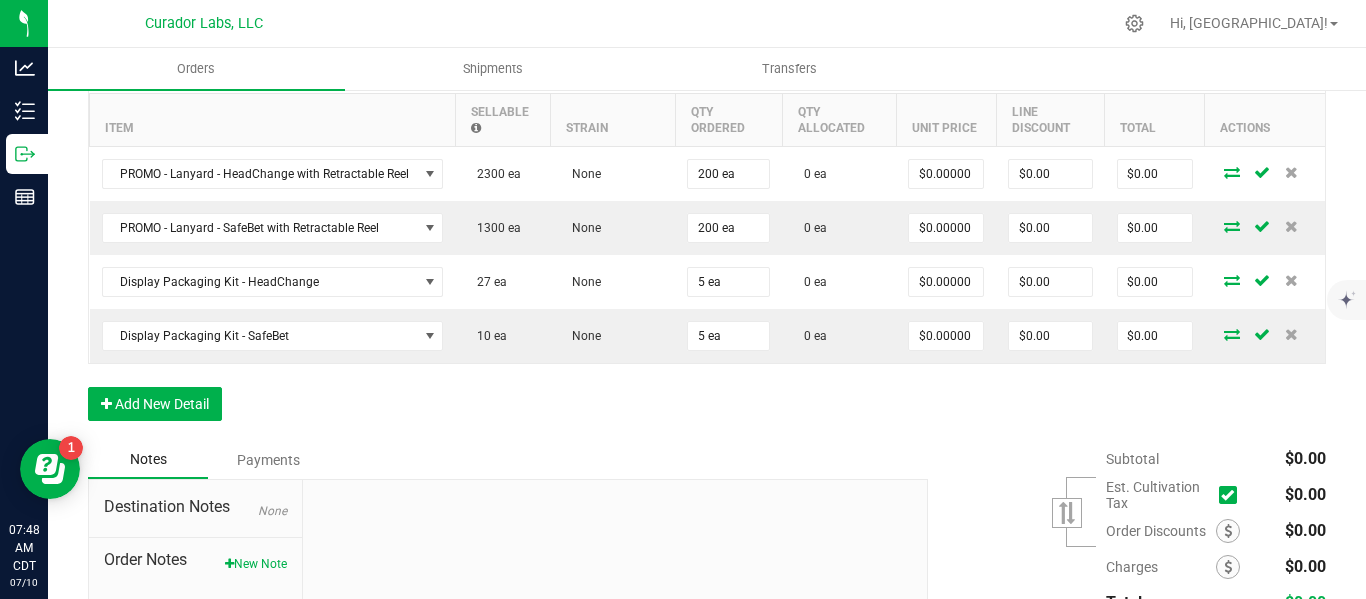 scroll, scrollTop: 832, scrollLeft: 0, axis: vertical 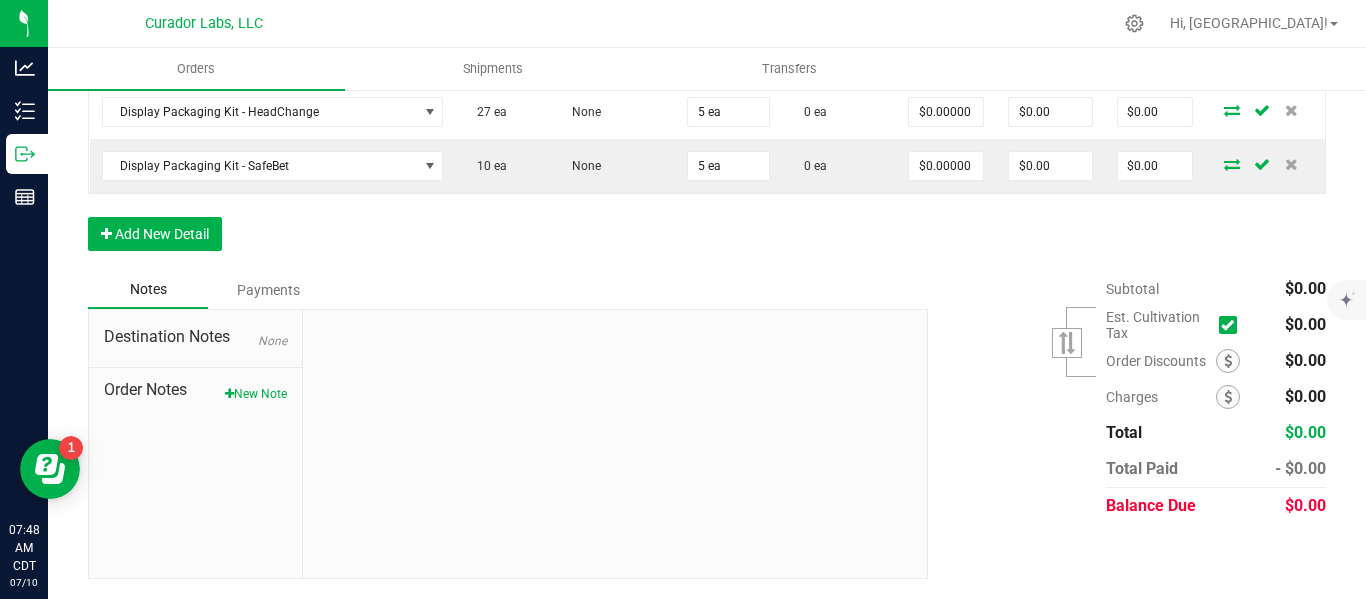 click at bounding box center [615, 444] 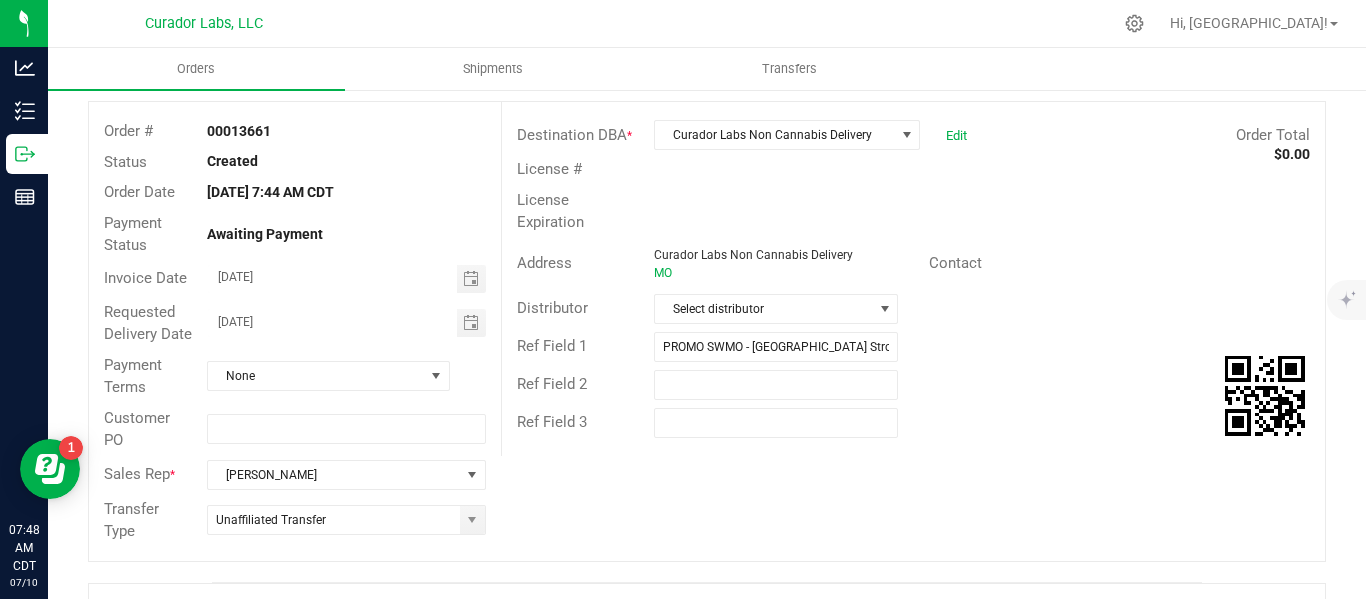 scroll, scrollTop: 0, scrollLeft: 0, axis: both 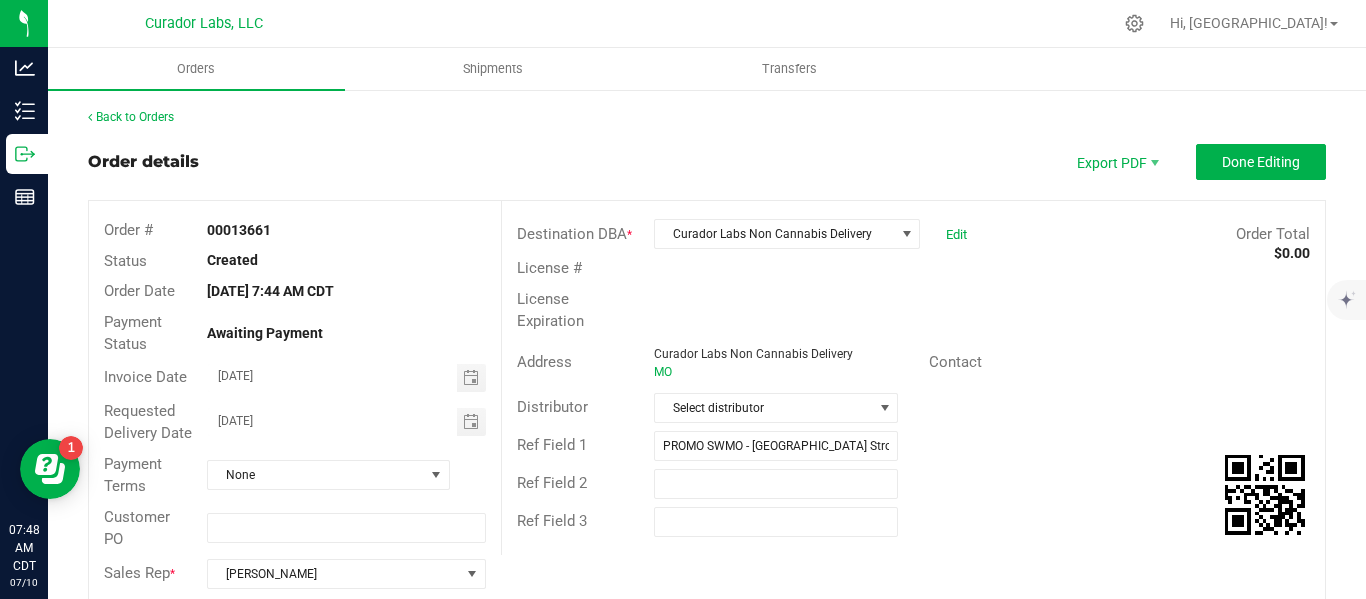 click on "Contact" at bounding box center (1120, 362) 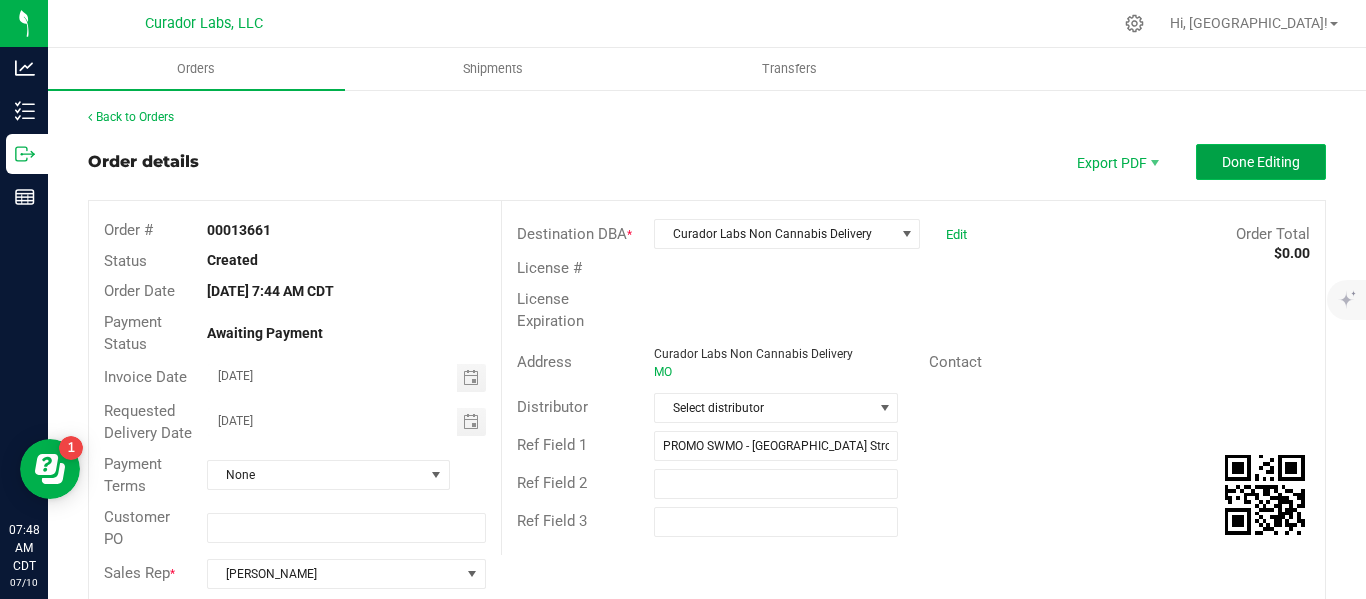 click on "Done Editing" at bounding box center [1261, 162] 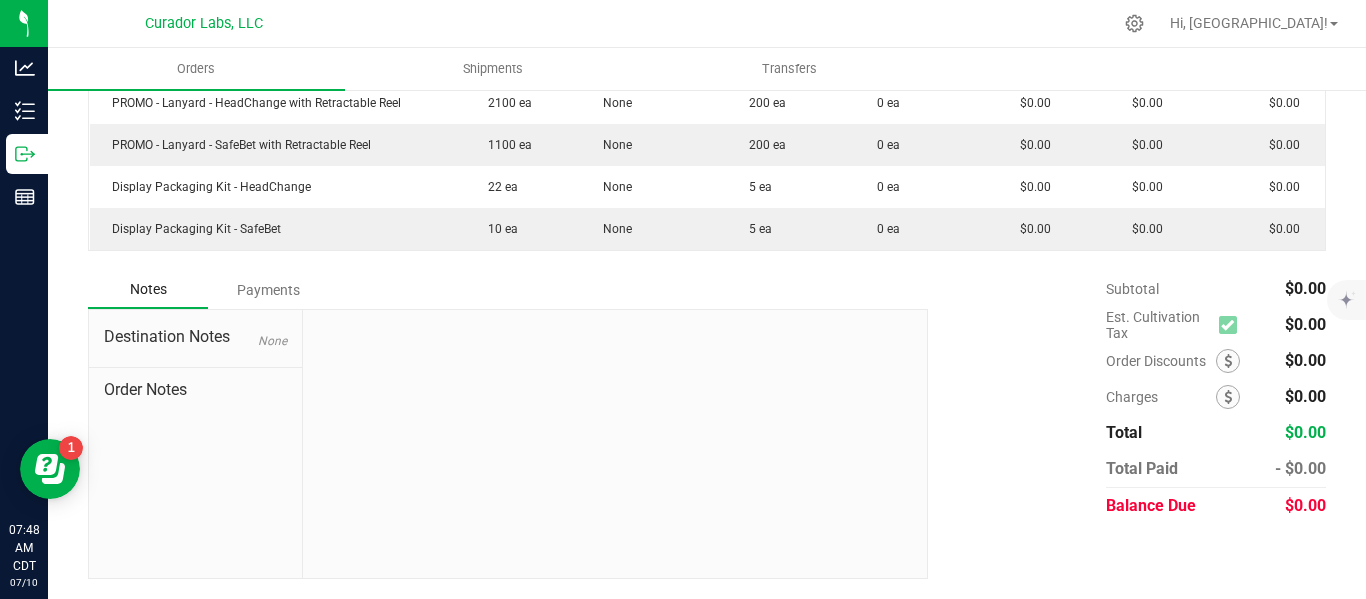 scroll, scrollTop: 678, scrollLeft: 0, axis: vertical 